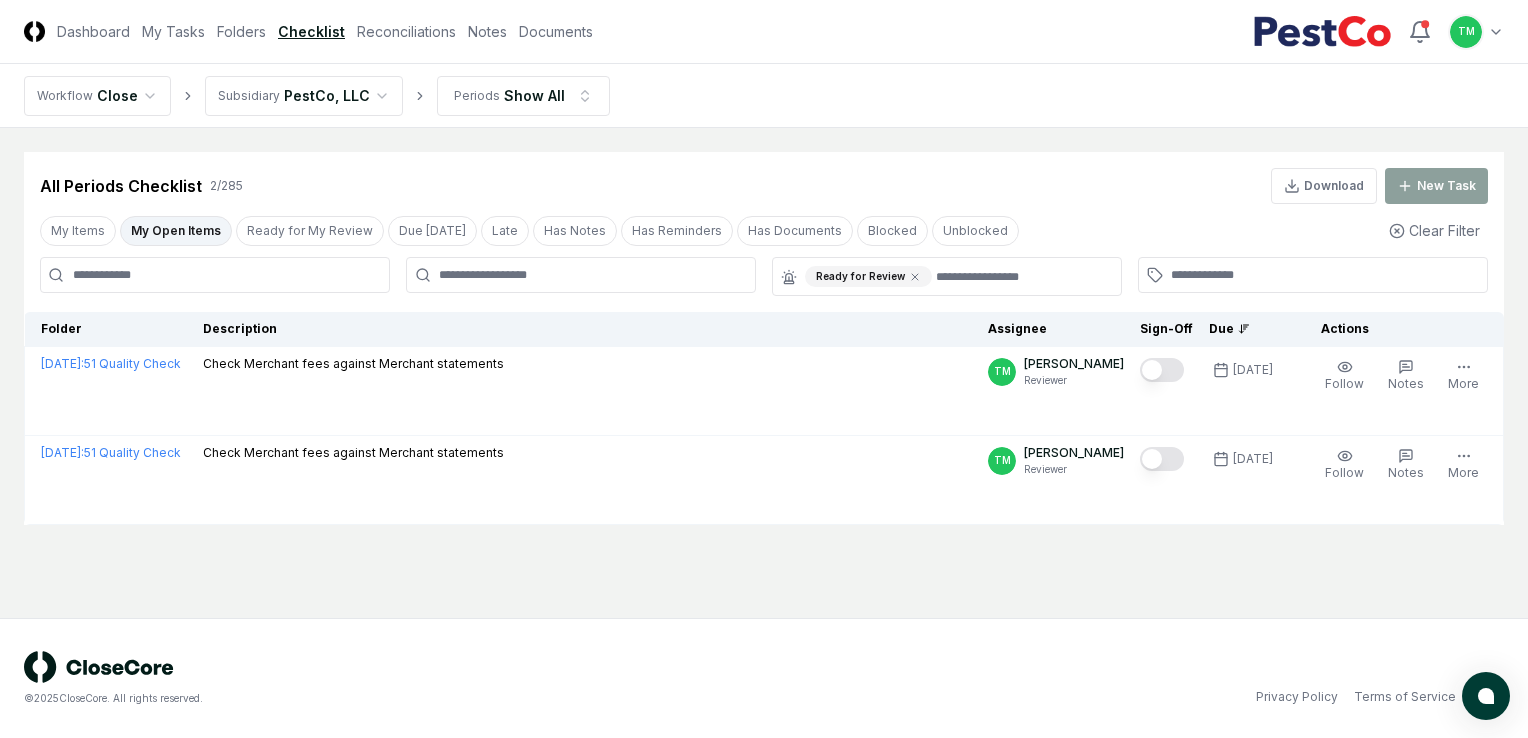 scroll, scrollTop: 0, scrollLeft: 0, axis: both 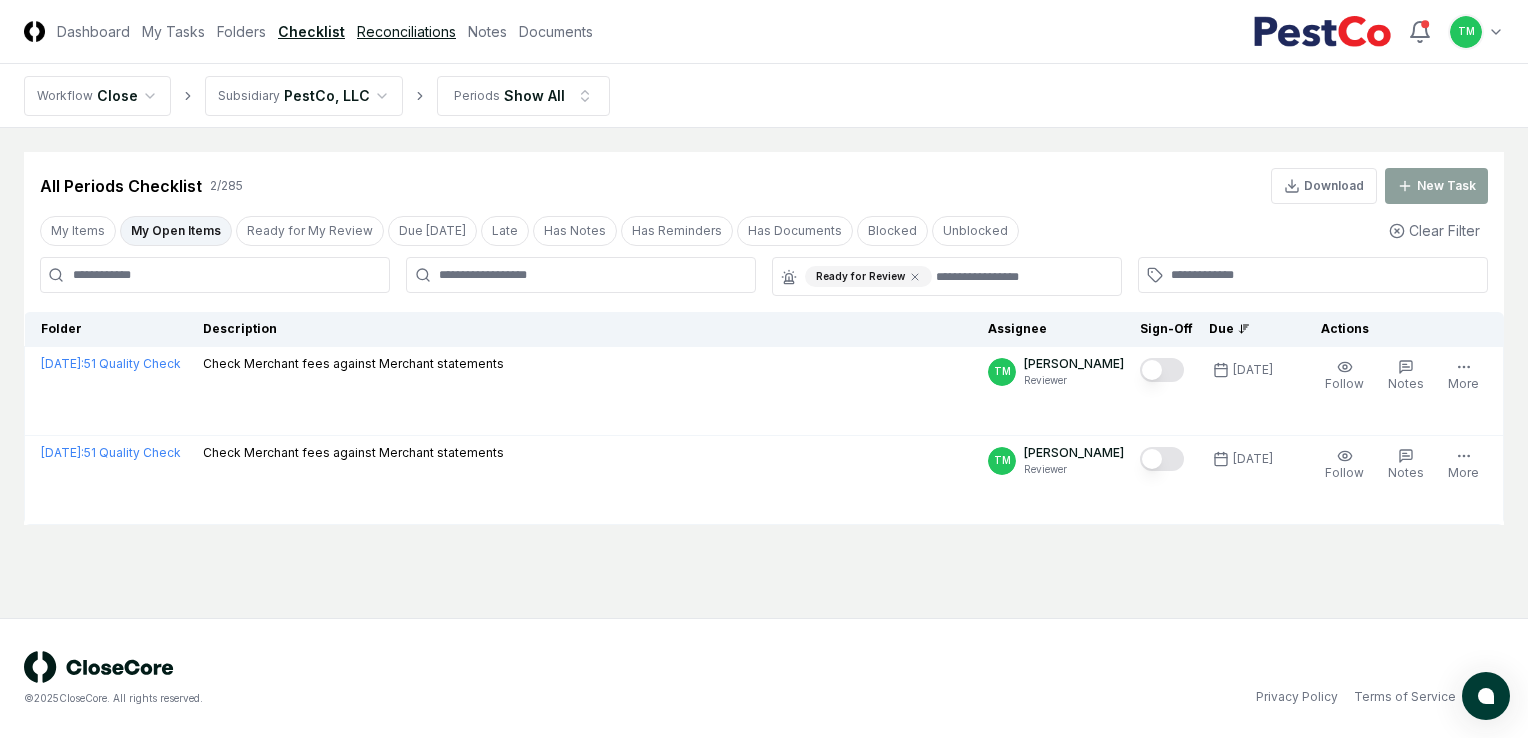 click on "Reconciliations" at bounding box center (406, 31) 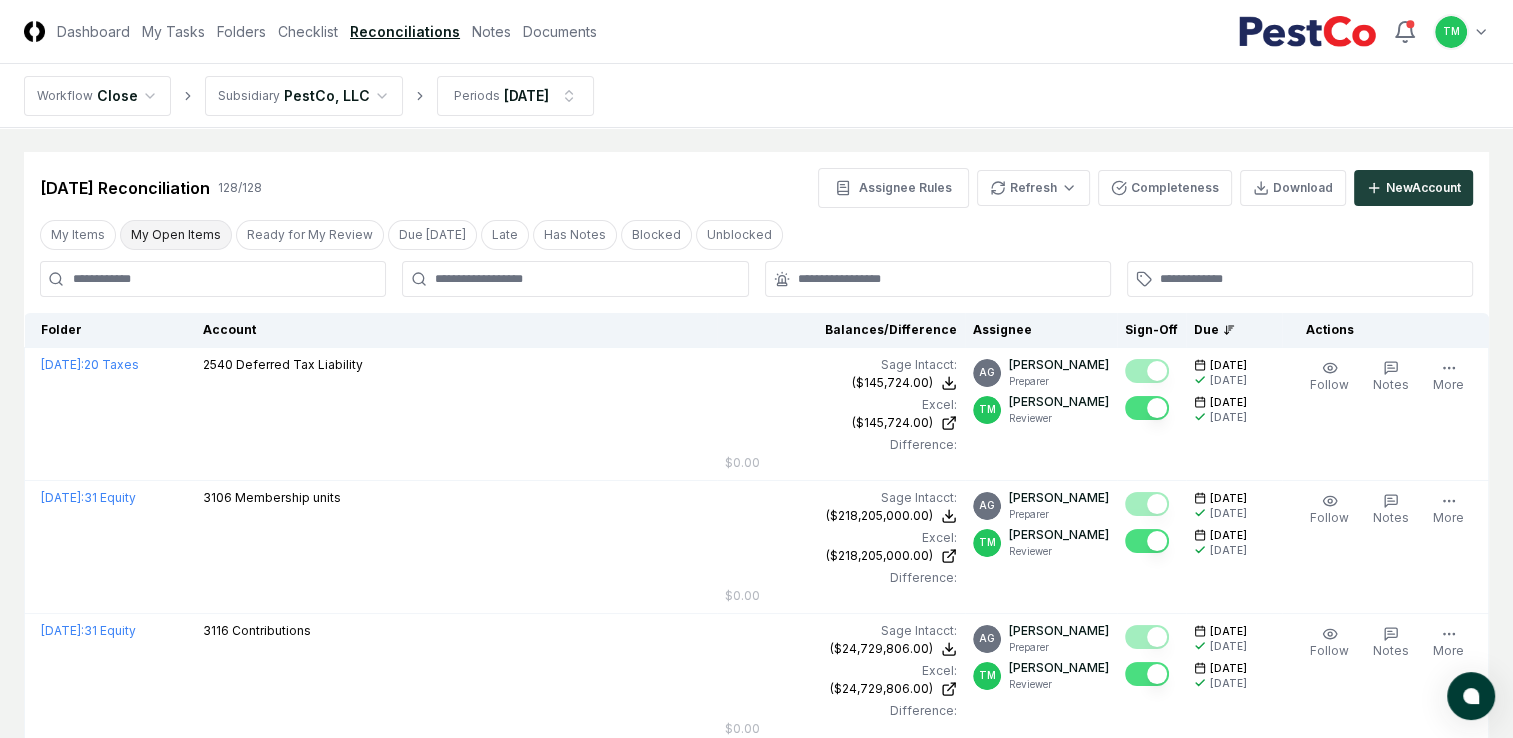 click on "My Open Items" at bounding box center (176, 235) 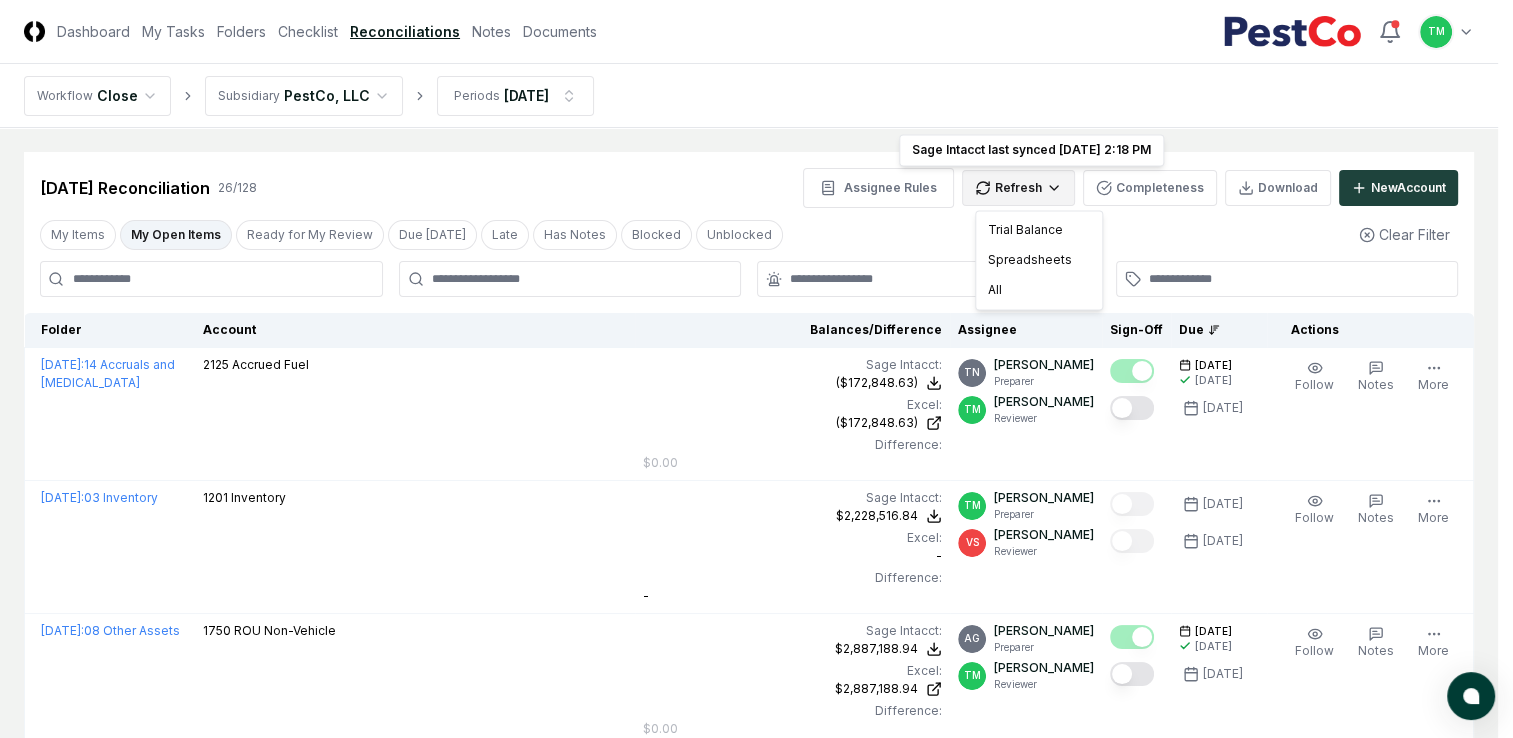 click on "CloseCore Dashboard My Tasks Folders Checklist Reconciliations Notes Documents Toggle navigation menu   TM Toggle user menu Workflow Close Subsidiary PestCo, LLC Periods [DATE] Cancel Reassign [DATE] Reconciliation 26 / 128 Assignee Rules Refresh Sage Intacct last synced [DATE] 2:18 PM Sage Intacct last synced [DATE] 2:18 PM Completeness Download New  Account My Items My Open Items Ready for My Review Due [DATE] Late Has Notes Blocked Unblocked Clear Filter Folder Account Balances/Difference Per  Sage Intacct Per Excel Difference Assignee Sign-Off   Due Actions [DATE] :  14 Accruals and [MEDICAL_DATA] 2125   Accrued Fuel Sage Intacct : ($172,848.63) Excel: ($172,848.63) Difference: $0.00 ($172,848.63) ($172,848.63) $0.00 TN [PERSON_NAME] Preparer TM [PERSON_NAME] Reviewer [DATE] [DATE] [DATE] Follow Notes Edit Task More [DATE] :  03 Inventory 1201   Inventory Sage Intacct : $2,228,516.84 Excel: - Difference: - $2,228,516.84 Missing TM [PERSON_NAME] Preparer VS [PERSON_NAME] Notes" at bounding box center [756, 1977] 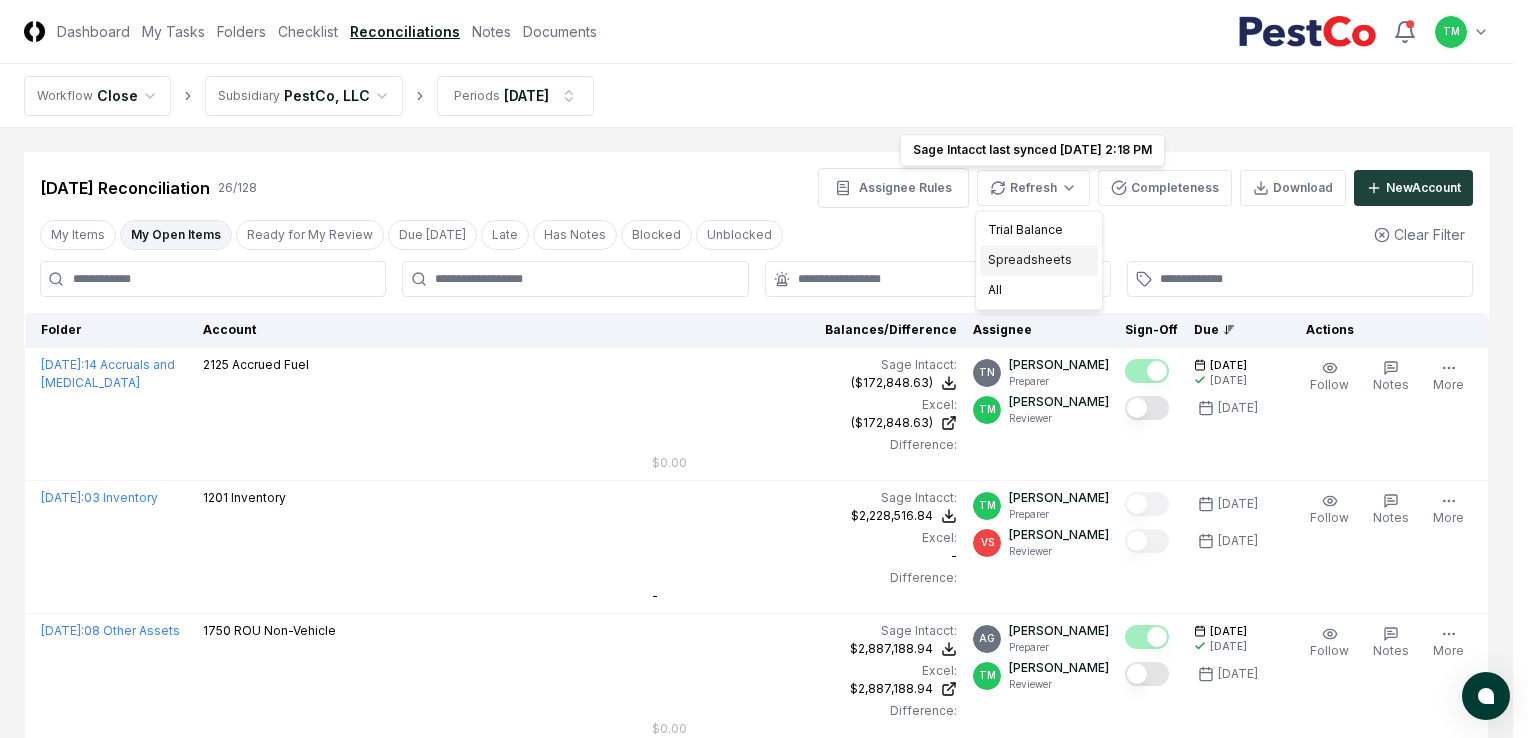 click on "Spreadsheets" at bounding box center (1039, 260) 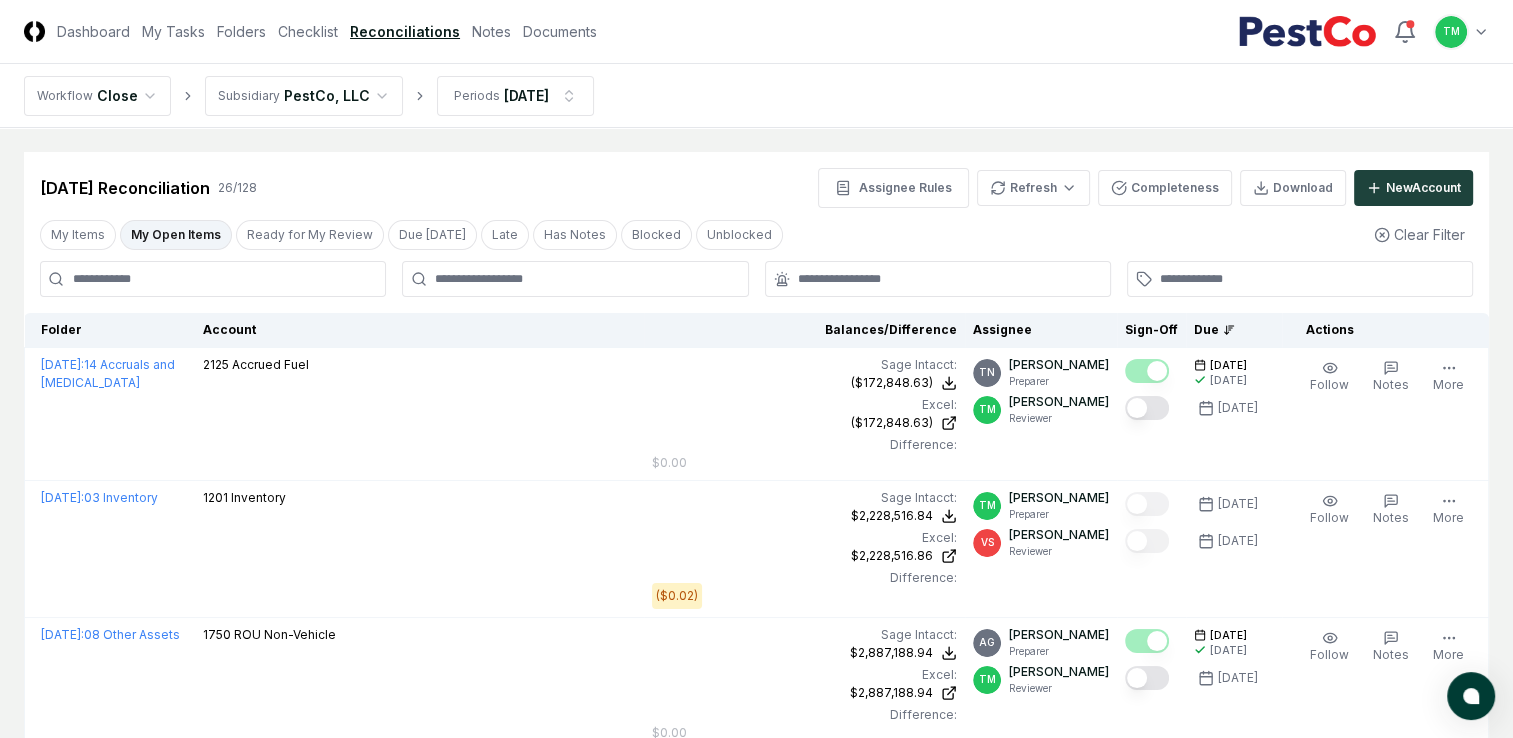 click on "CloseCore Dashboard My Tasks Folders Checklist Reconciliations Notes Documents Toggle navigation menu   TM Toggle user menu Workflow Close Subsidiary PestCo, LLC Periods [DATE] Cancel Reassign [DATE] Reconciliation 26 / 128 Assignee Rules Refresh Completeness Download New  Account My Items My Open Items Ready for My Review Due [DATE] Late Has Notes Blocked Unblocked Clear Filter Folder Account Balances/Difference Per  Sage Intacct Per Excel Difference Assignee Sign-Off   Due Actions [DATE] :  14 Accruals and [MEDICAL_DATA] 2125   Accrued Fuel Sage Intacct : ($172,848.63) Excel: ($172,848.63) Difference: $0.00 ($172,848.63) ($172,848.63) $0.00 TN [PERSON_NAME] Preparer TM [PERSON_NAME] Reviewer [DATE] [DATE] [DATE] Follow Notes Edit Task More [DATE] :  03 Inventory 1201   Inventory Sage Intacct : $2,228,516.84 Excel: $2,228,516.86 Difference: ($0.02) $2,228,516.84 $2,228,516.86 ($0.02) TM [PERSON_NAME] Preparer VS [PERSON_NAME] Reviewer [DATE] [DATE] Follow Notes Edit Task More" at bounding box center (756, 1979) 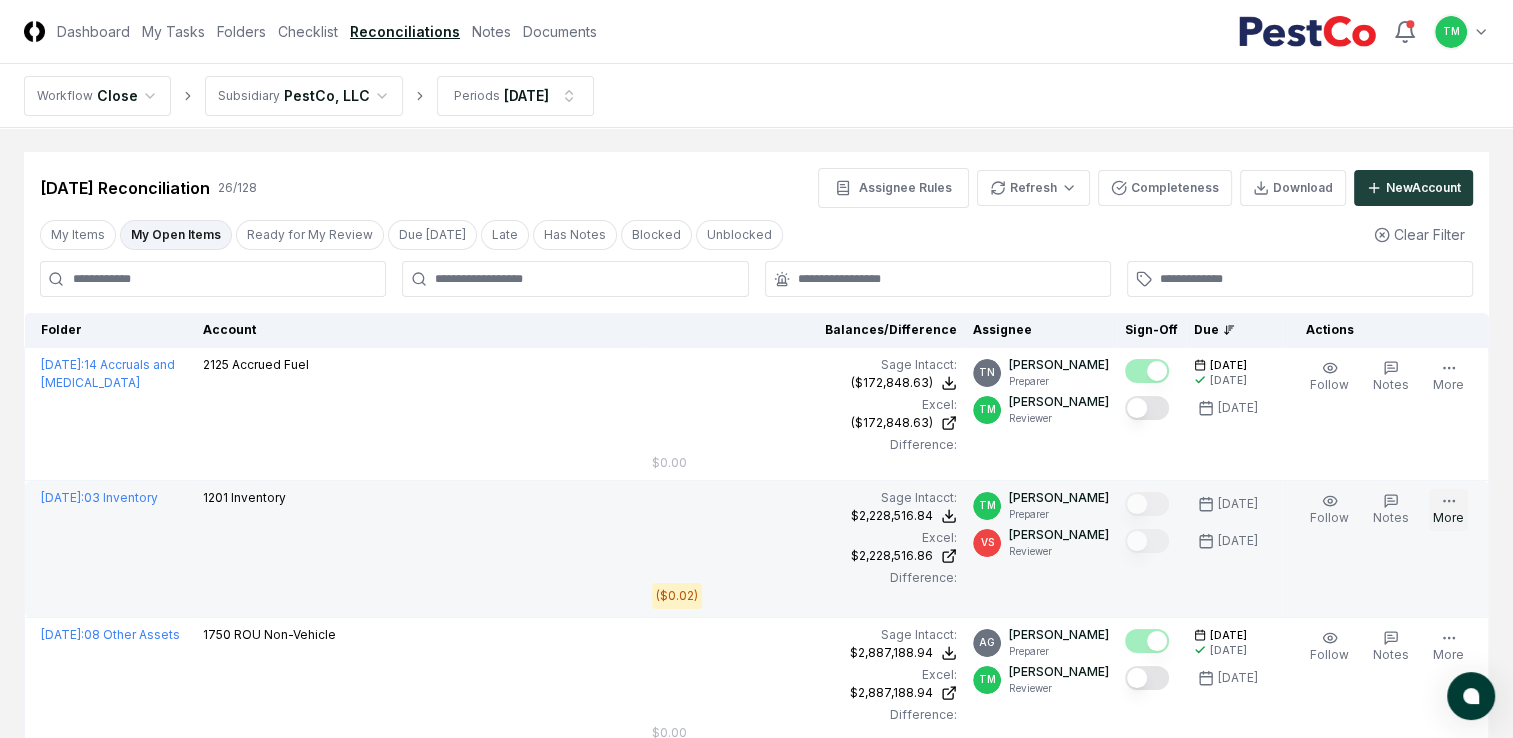 click on "More" at bounding box center [1448, 510] 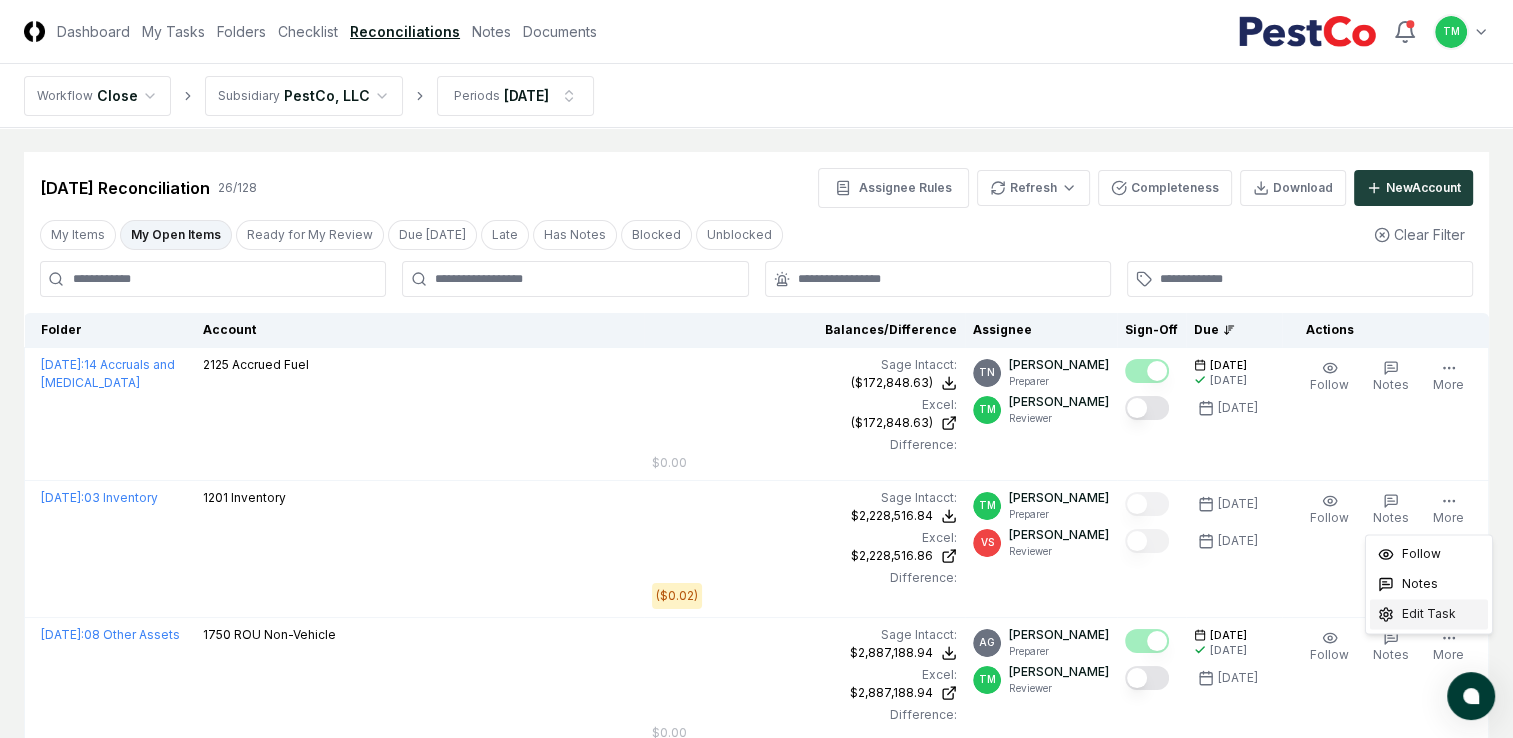 click on "Edit Task" at bounding box center (1429, 614) 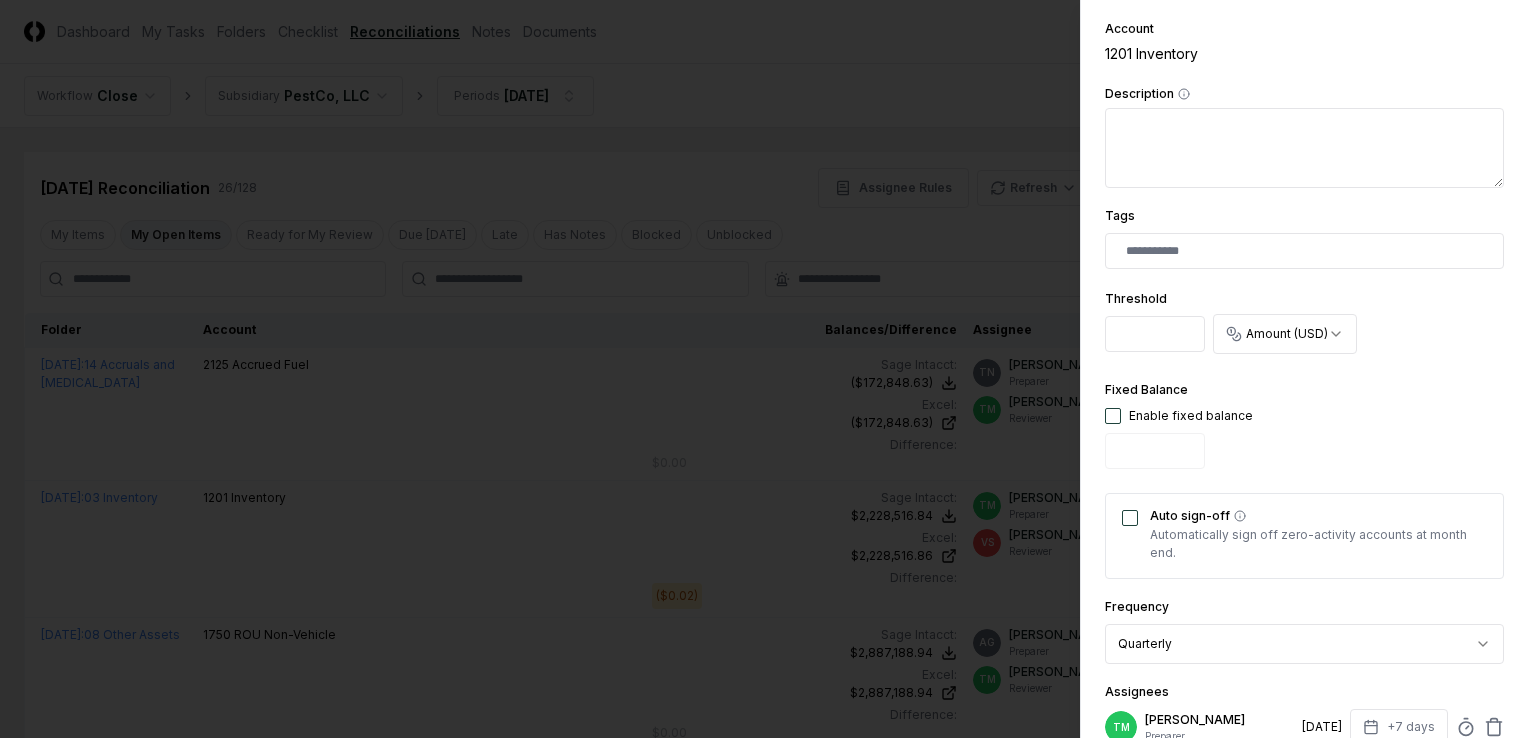 scroll, scrollTop: 400, scrollLeft: 0, axis: vertical 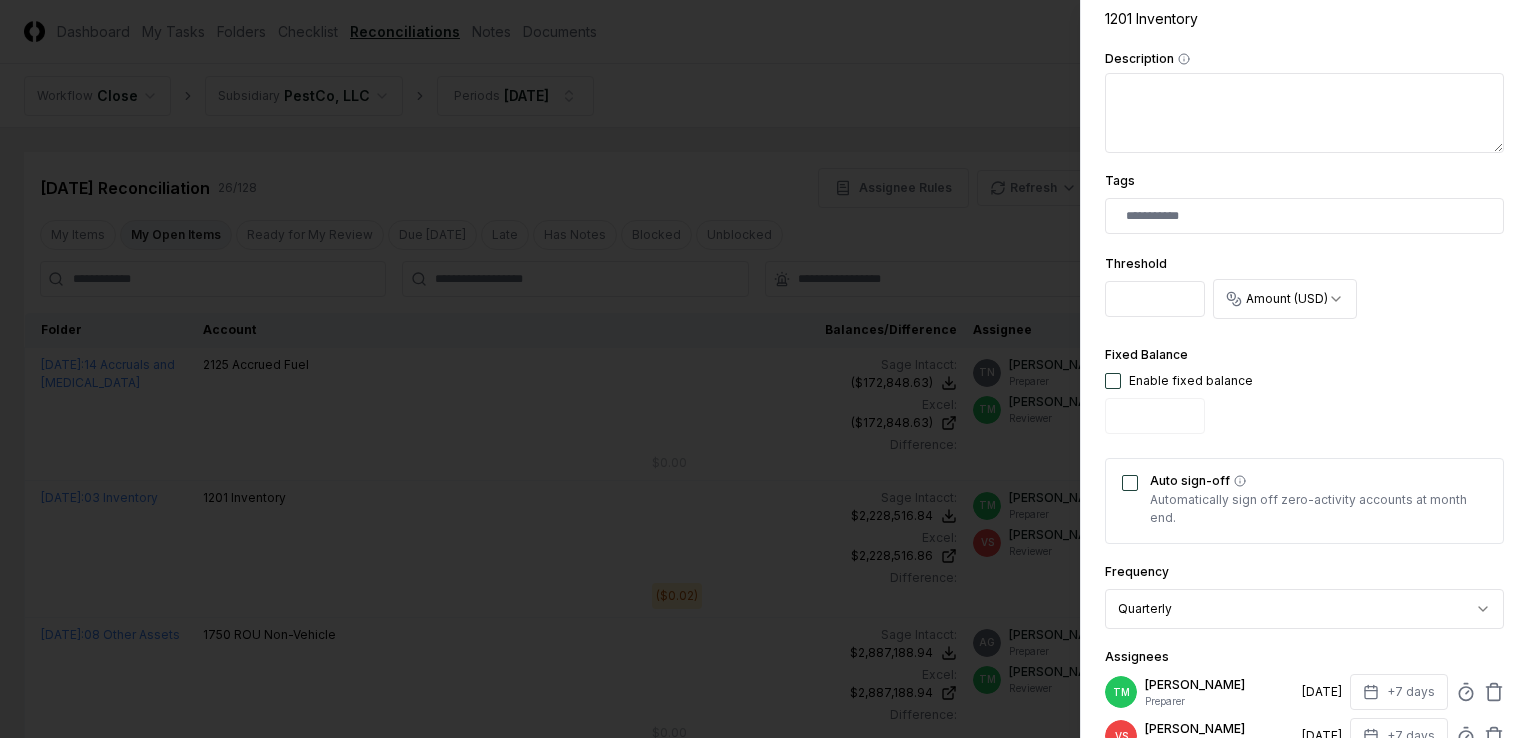 drag, startPoint x: 1136, startPoint y: 300, endPoint x: 1045, endPoint y: 285, distance: 92.22798 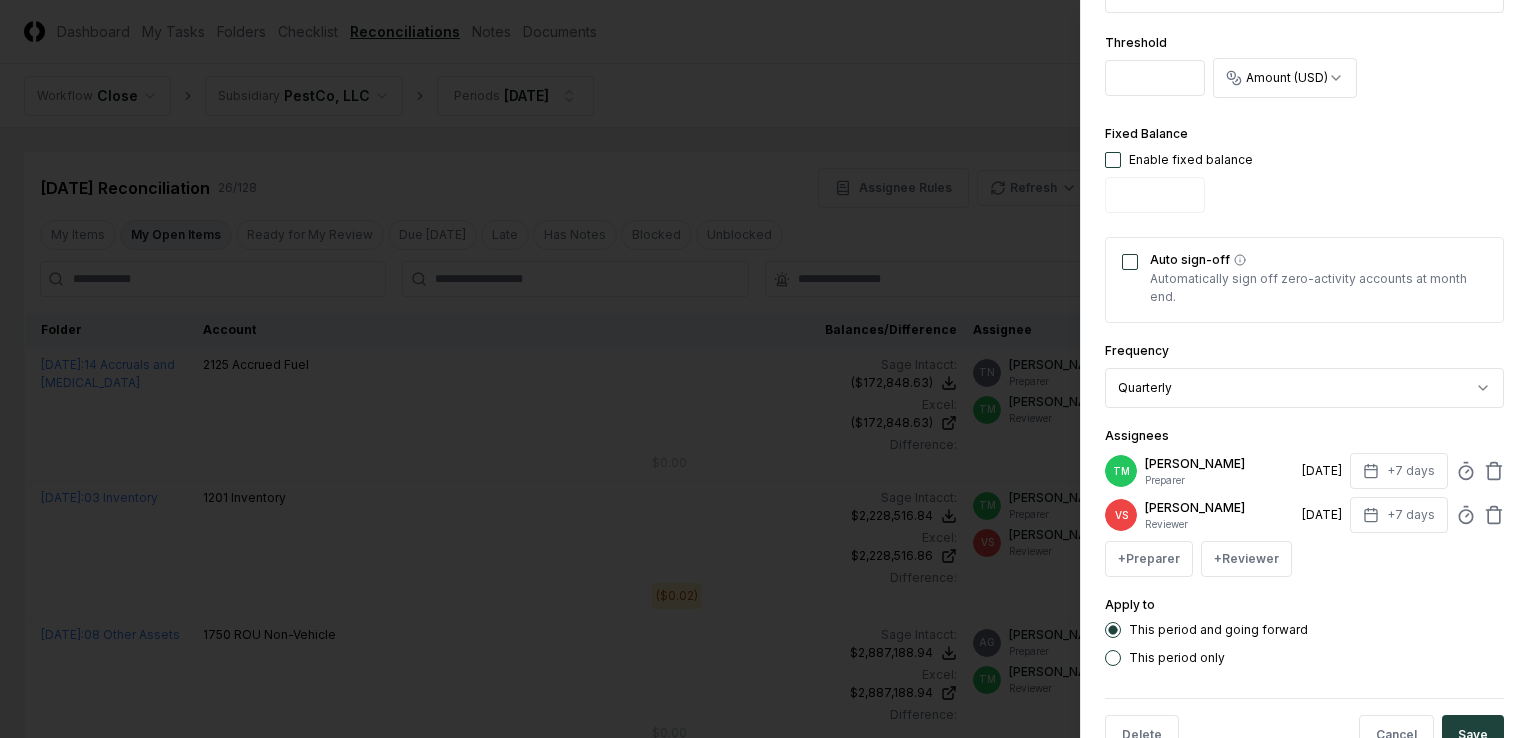 scroll, scrollTop: 692, scrollLeft: 0, axis: vertical 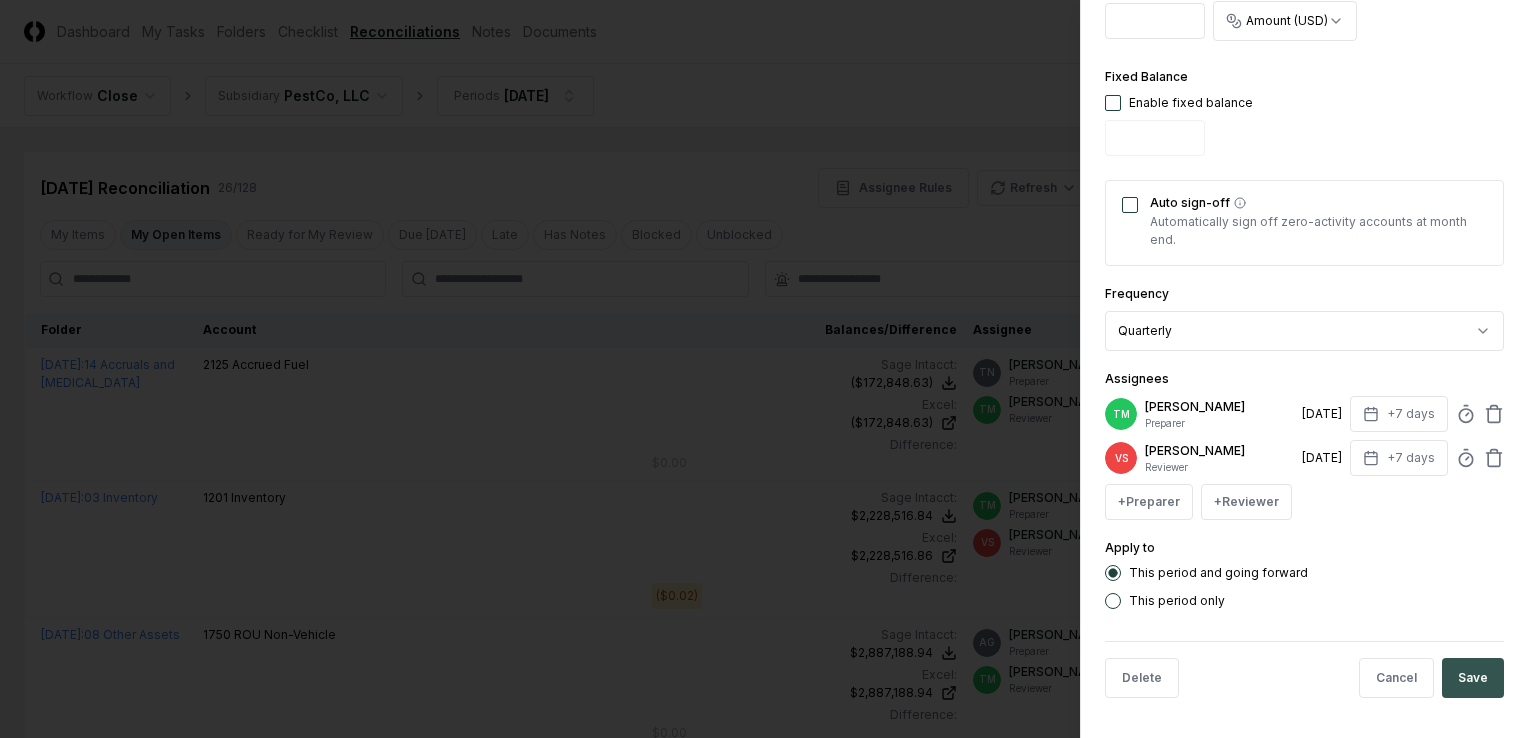 click on "Save" at bounding box center (1473, 678) 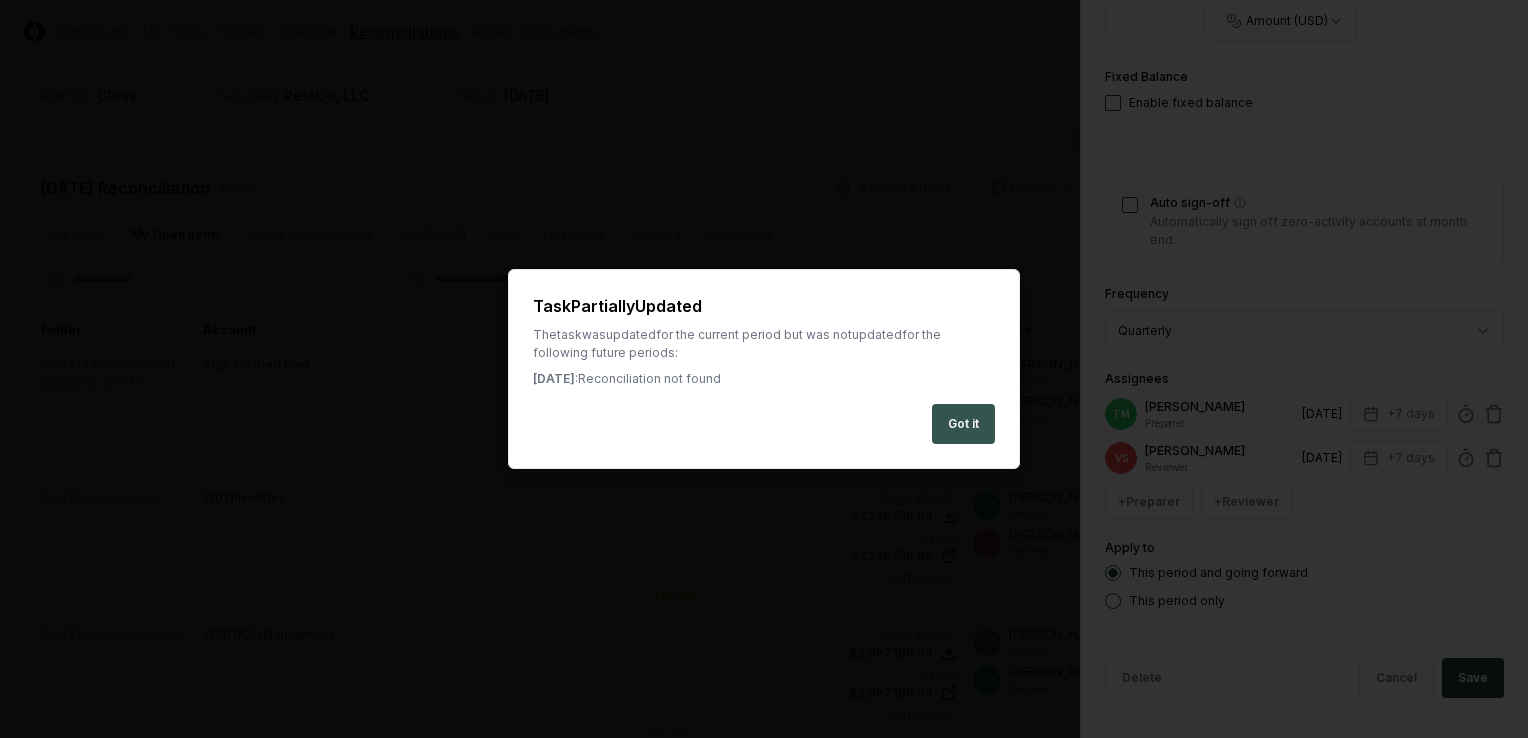 click on "Got it" at bounding box center [963, 424] 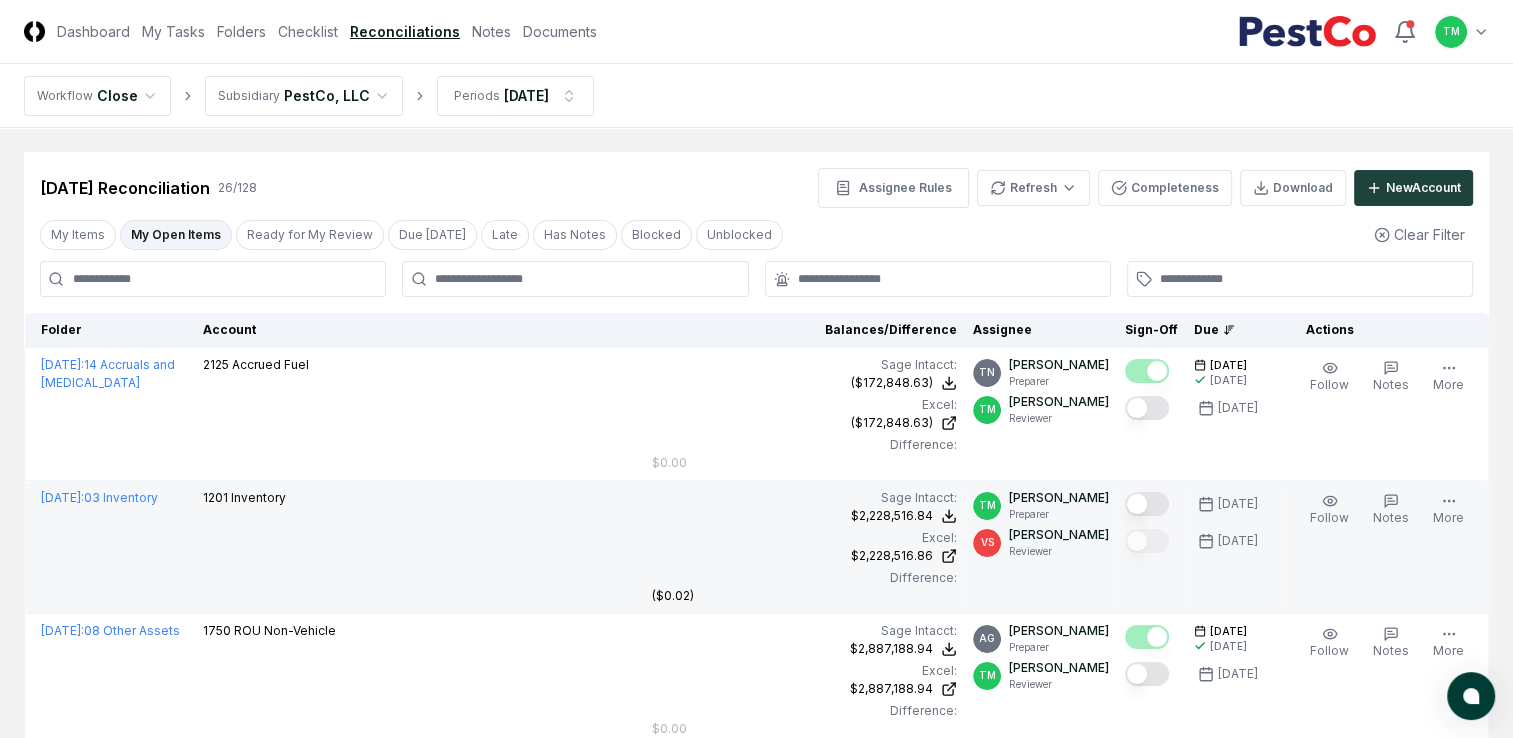 click at bounding box center [1147, 504] 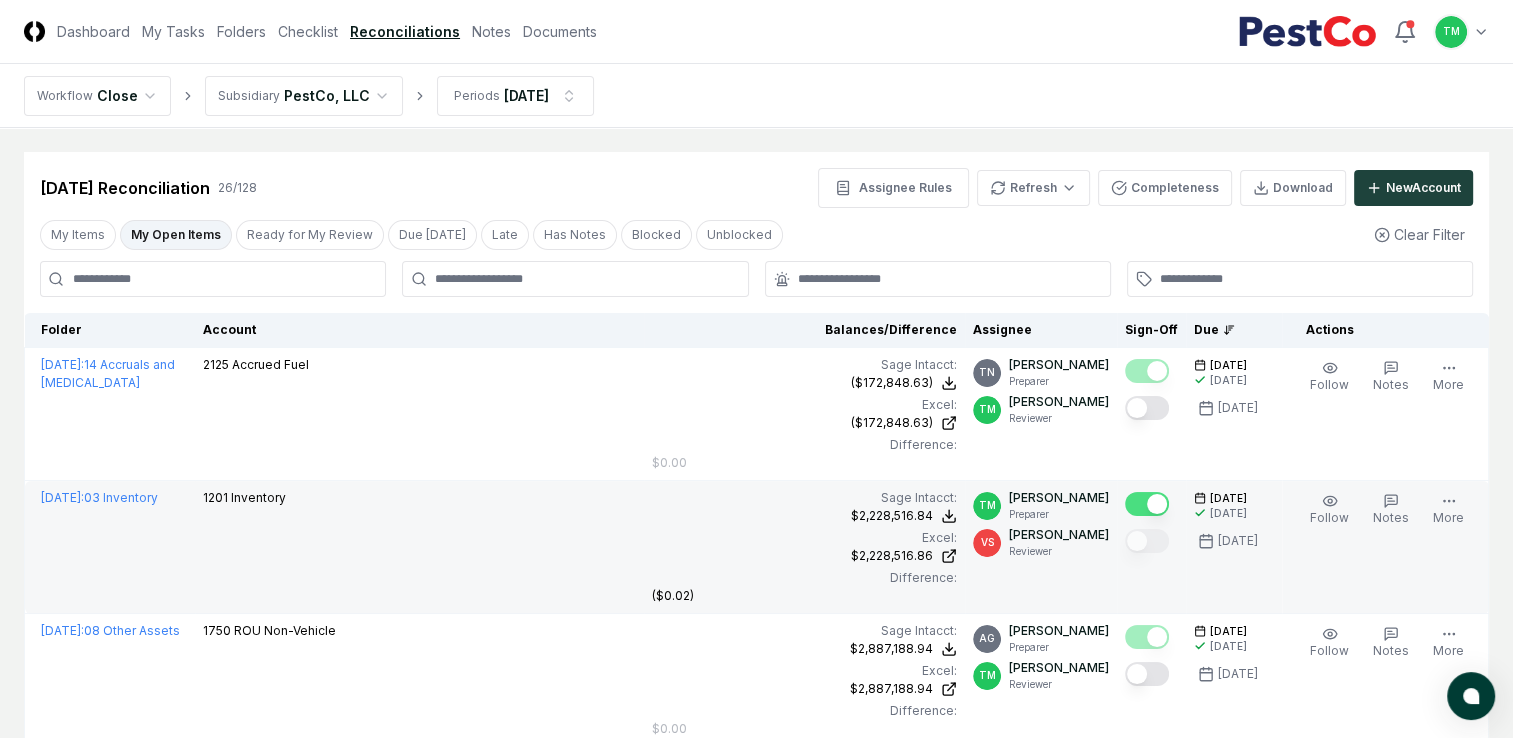 click at bounding box center [1147, 504] 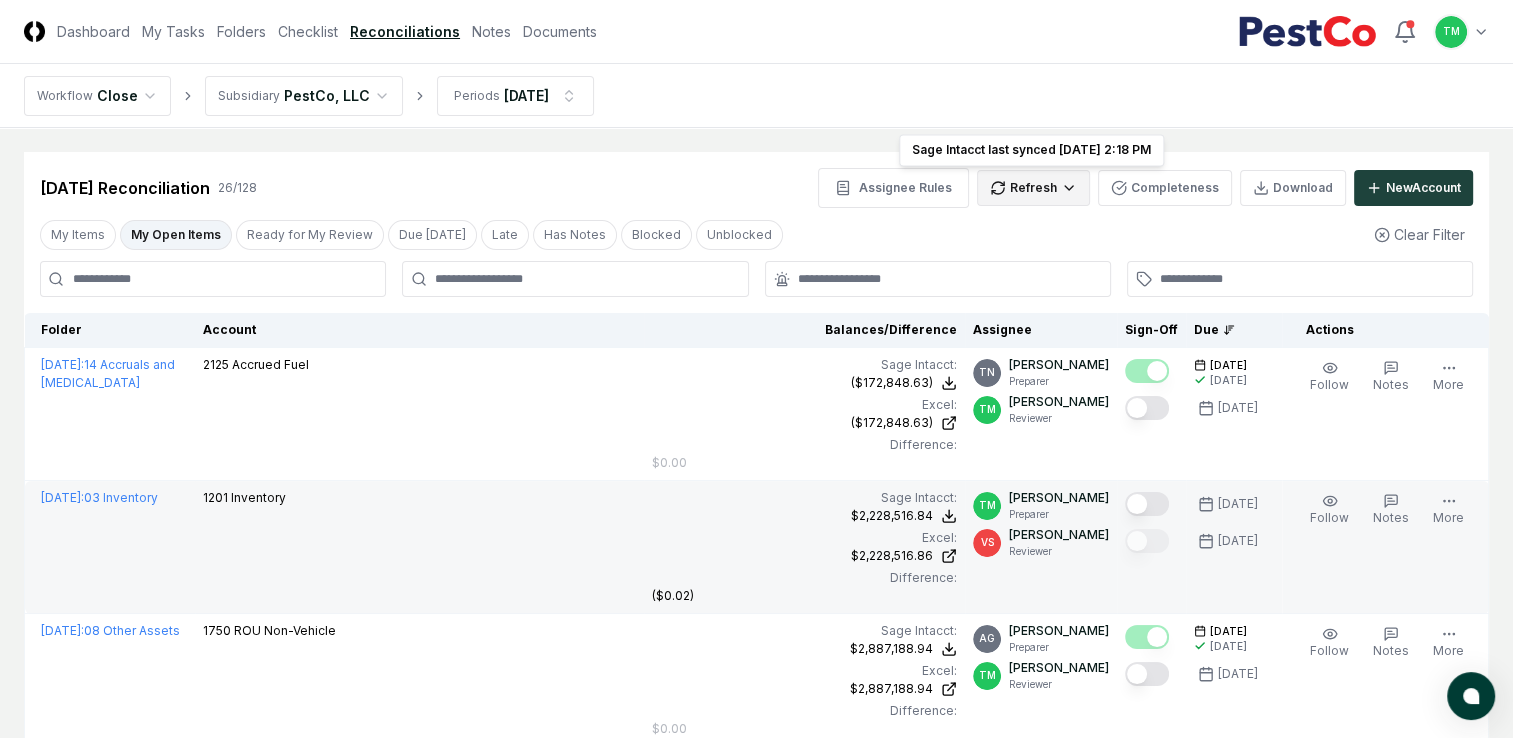 click on "CloseCore Dashboard My Tasks Folders Checklist Reconciliations Notes Documents Toggle navigation menu   TM Toggle user menu Workflow Close Subsidiary PestCo, LLC Periods [DATE] Cancel Reassign [DATE] Reconciliation 26 / 128 Assignee Rules Refresh Sage Intacct last synced [DATE] 2:18 PM Sage Intacct last synced [DATE] 2:18 PM Completeness Download New  Account My Items My Open Items Ready for My Review Due [DATE] Late Has Notes Blocked Unblocked Clear Filter Folder Account Balances/Difference Per  Sage Intacct Per Excel Difference Assignee Sign-Off   Due Actions [DATE] :  14 Accruals and [MEDICAL_DATA] 2125   Accrued Fuel Sage Intacct : ($172,848.63) Excel: ($172,848.63) Difference: $0.00 ($172,848.63) ($172,848.63) $0.00 TN [PERSON_NAME] Preparer TM [PERSON_NAME] Reviewer [DATE] [DATE] [DATE] Follow Notes Edit Task More [DATE] :  03 Inventory 1201   Inventory Sage Intacct : $2,228,516.84 Excel: $2,228,516.86 Difference: ($0.02) $2,228,516.84 $2,228,516.86 ($0.02) TM [PERSON_NAME]" at bounding box center [756, 1977] 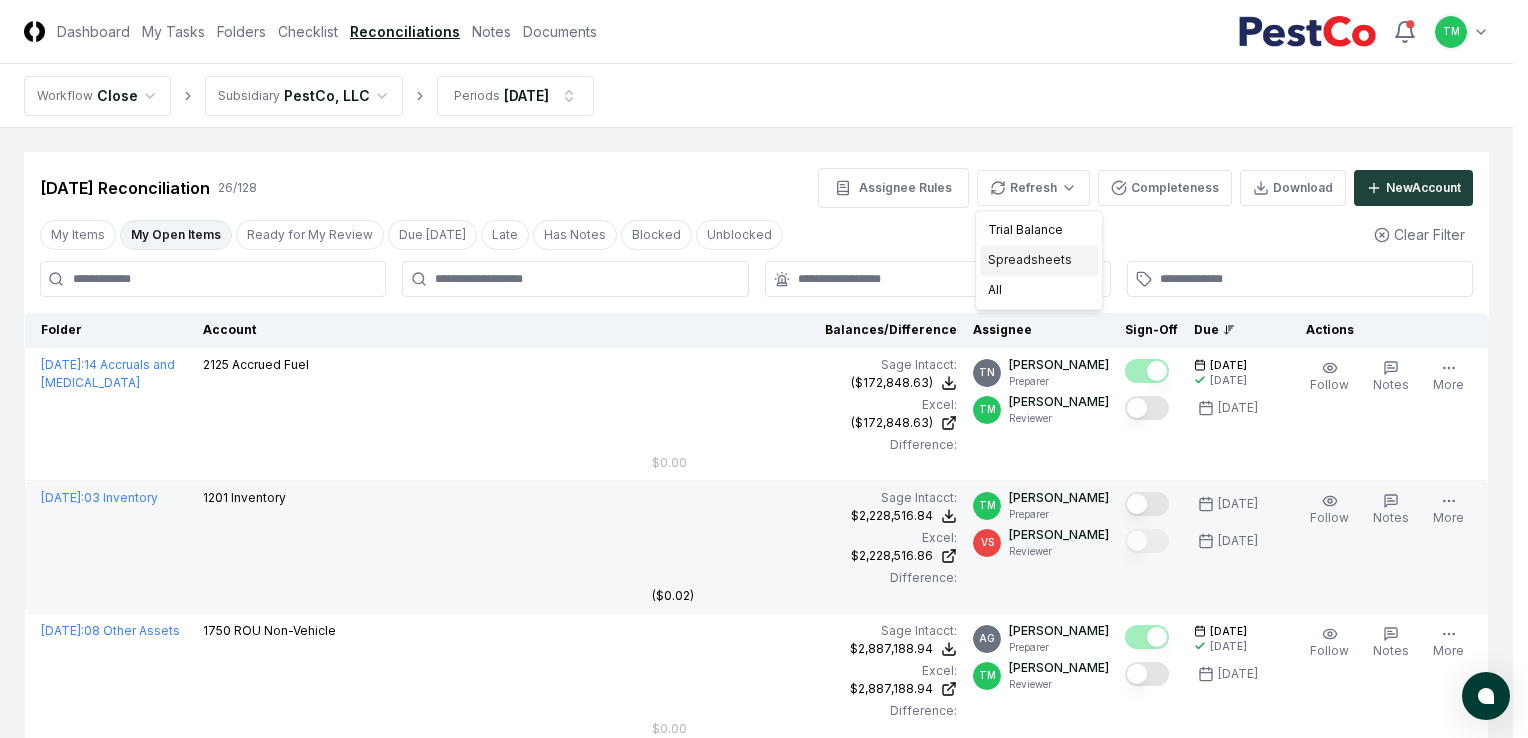 click on "Spreadsheets" at bounding box center (1039, 260) 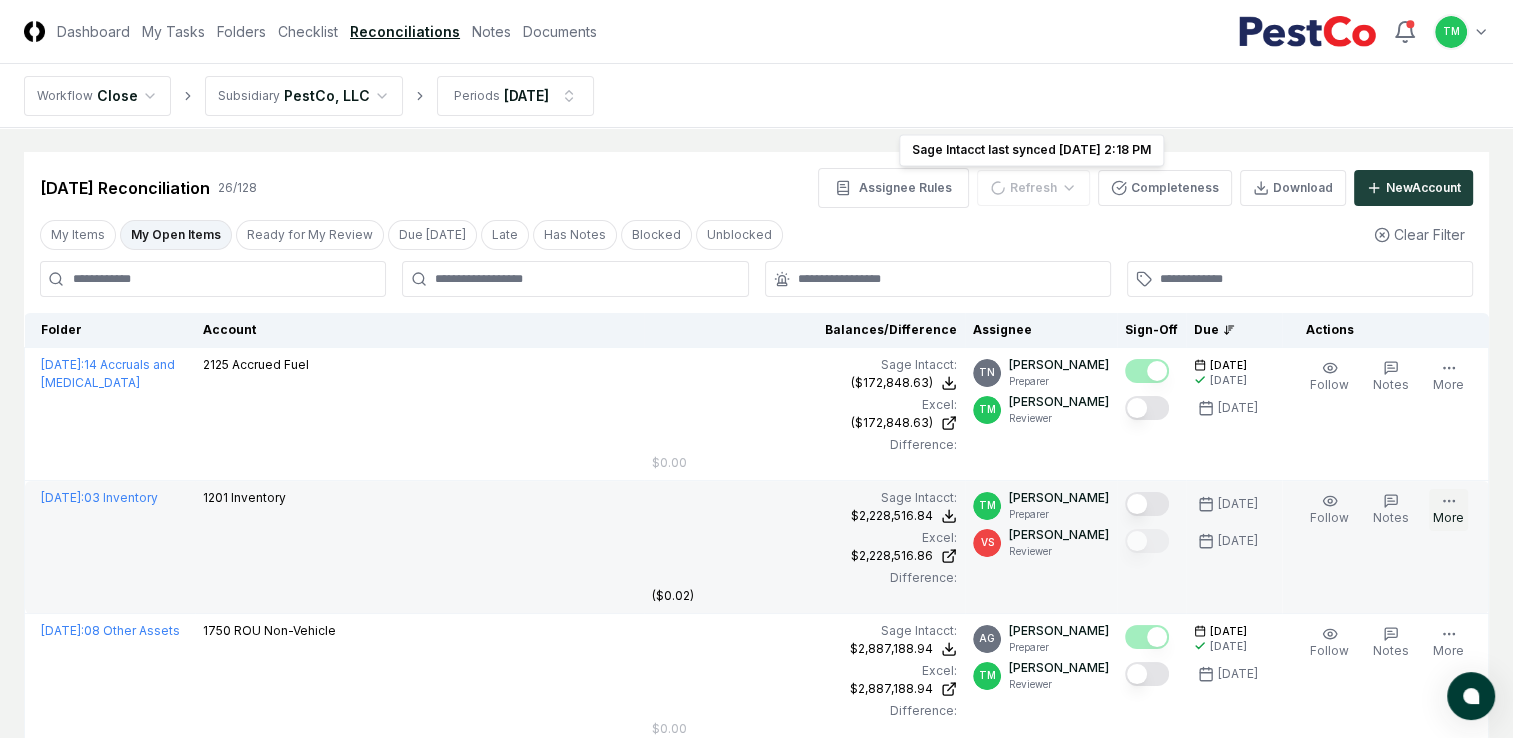 click 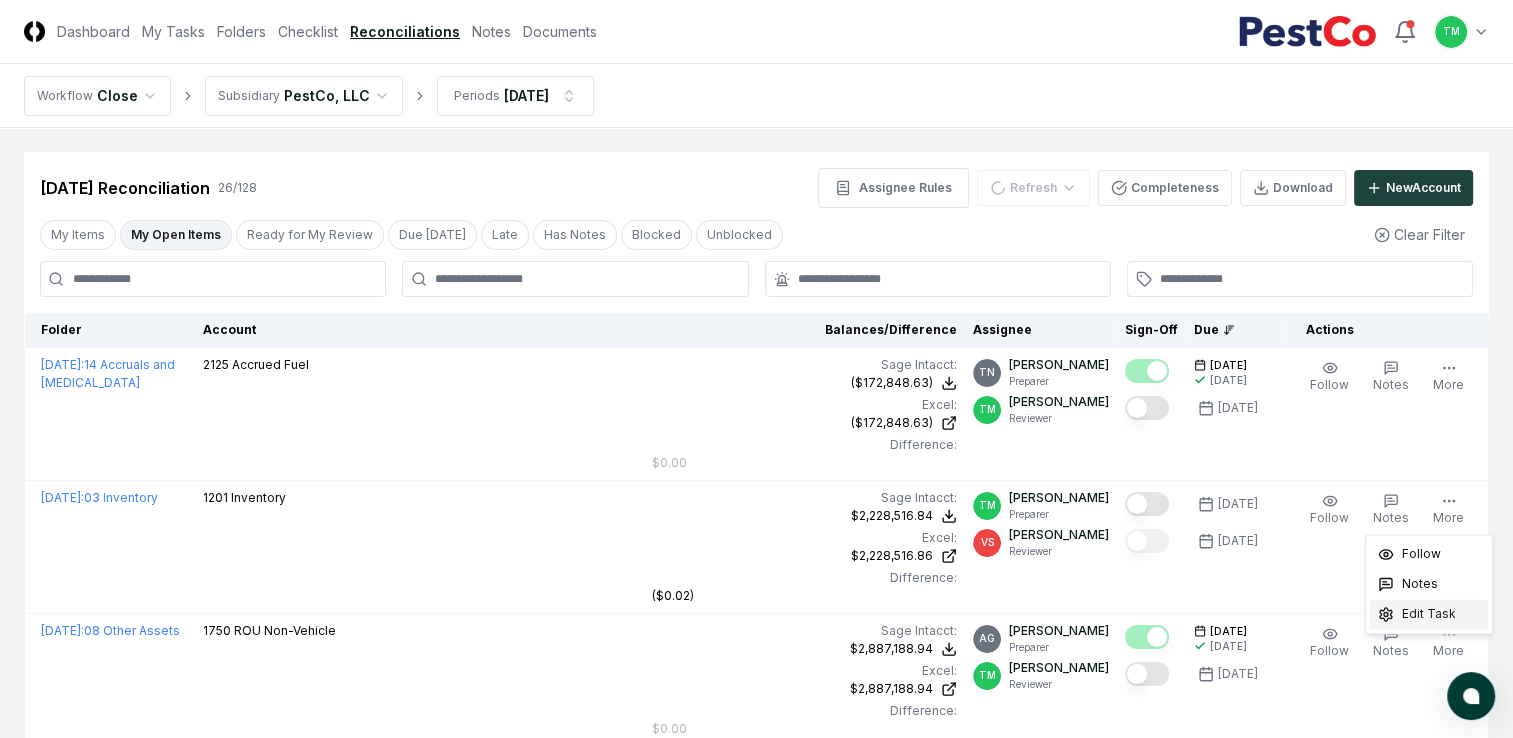 click on "Edit Task" at bounding box center (1429, 614) 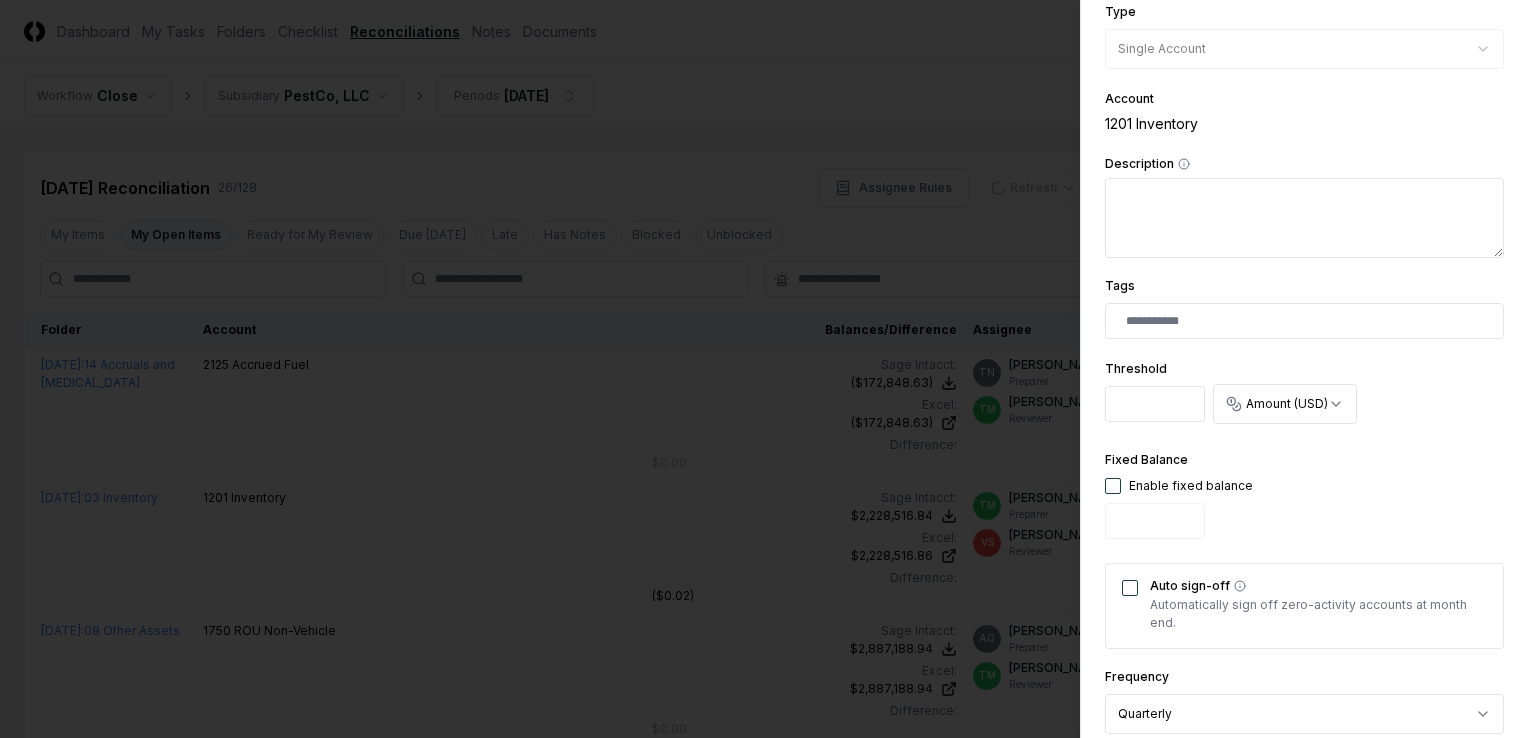 scroll, scrollTop: 300, scrollLeft: 0, axis: vertical 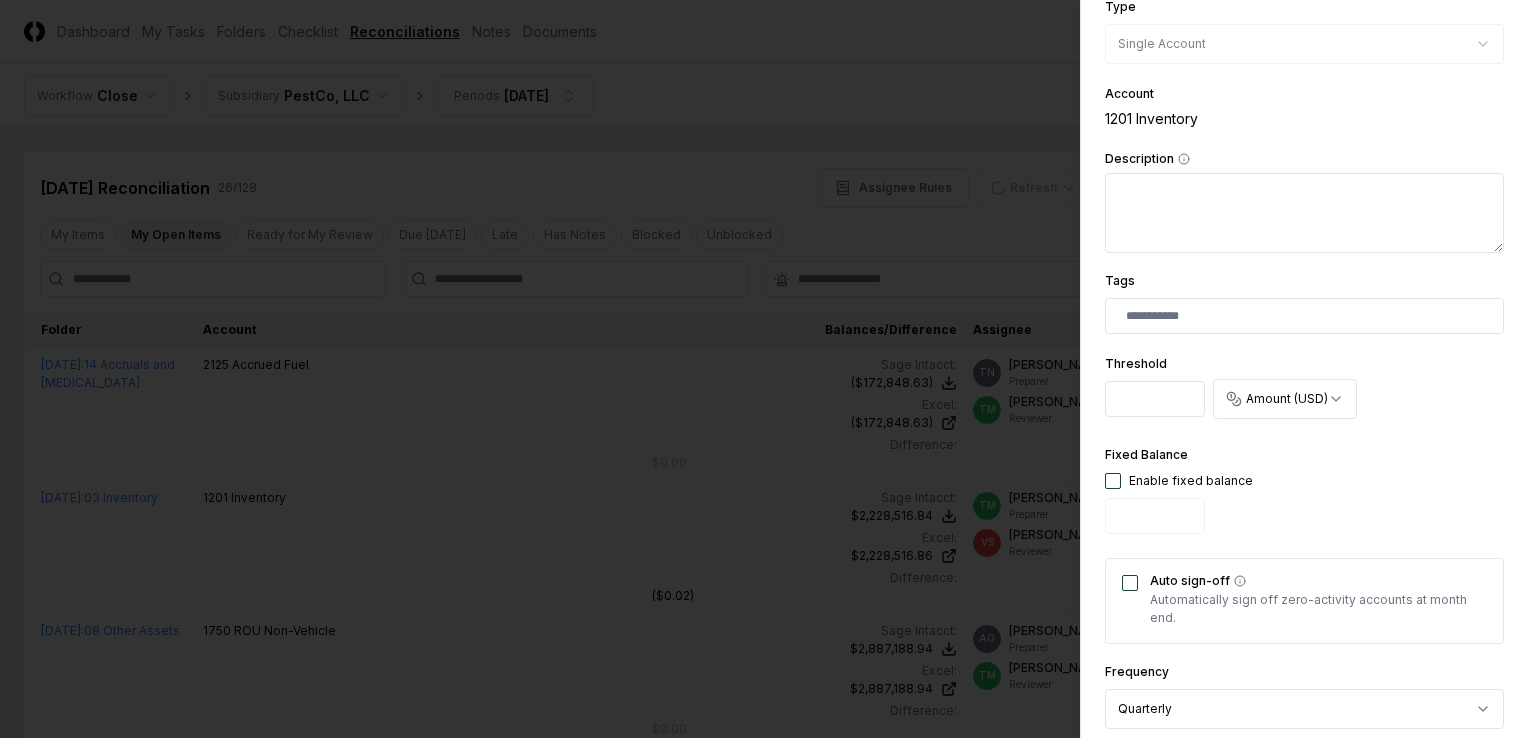 drag, startPoint x: 1132, startPoint y: 402, endPoint x: 1082, endPoint y: 381, distance: 54.230988 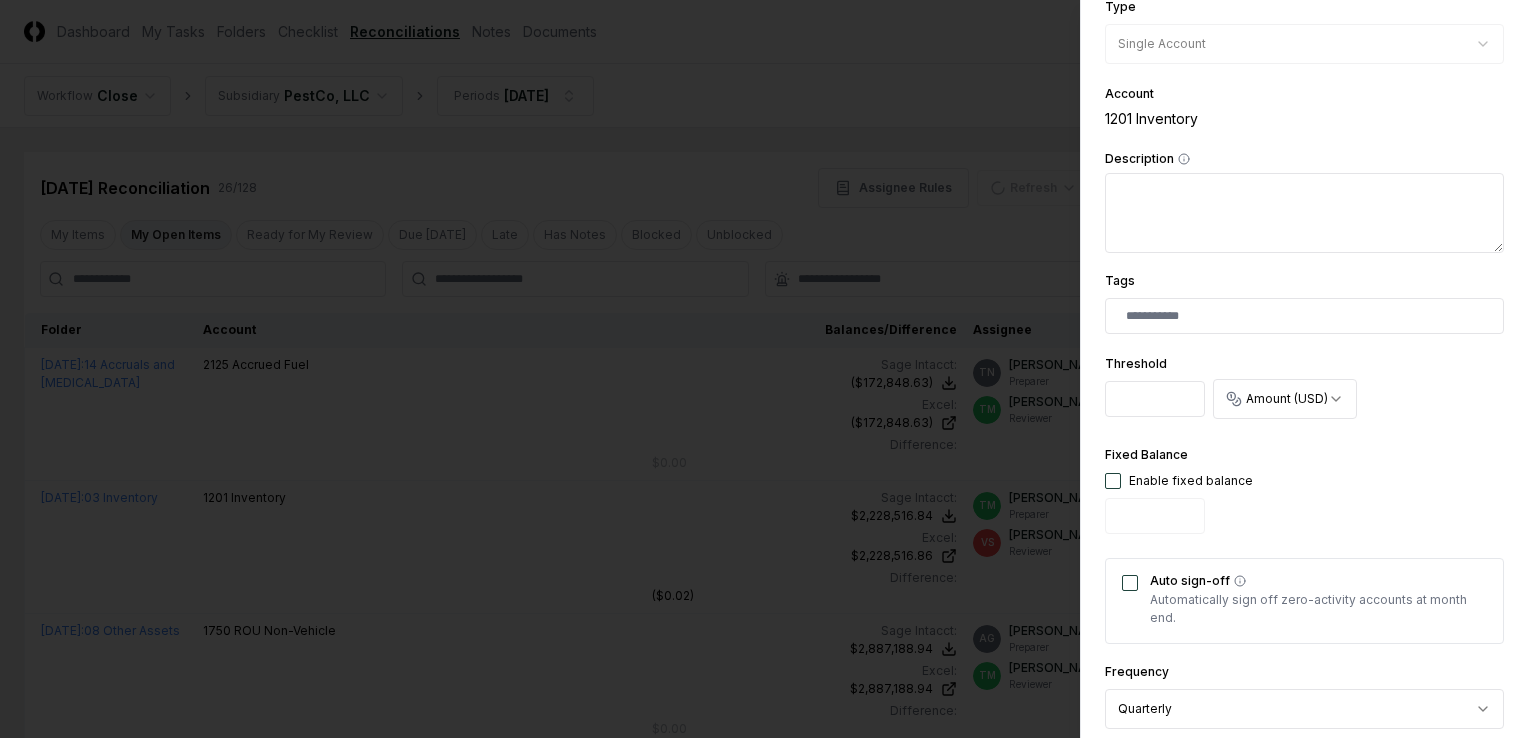 type on "****" 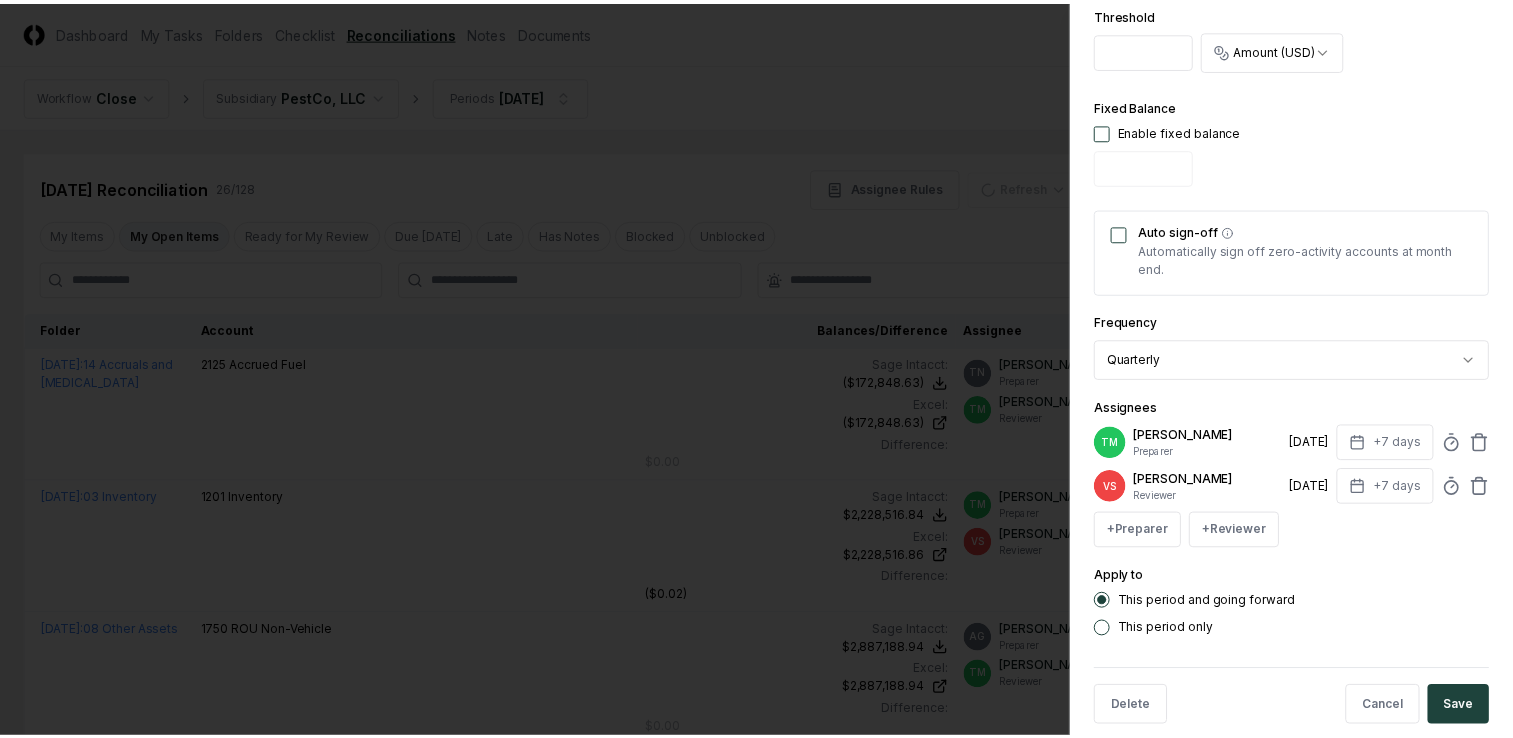scroll, scrollTop: 692, scrollLeft: 0, axis: vertical 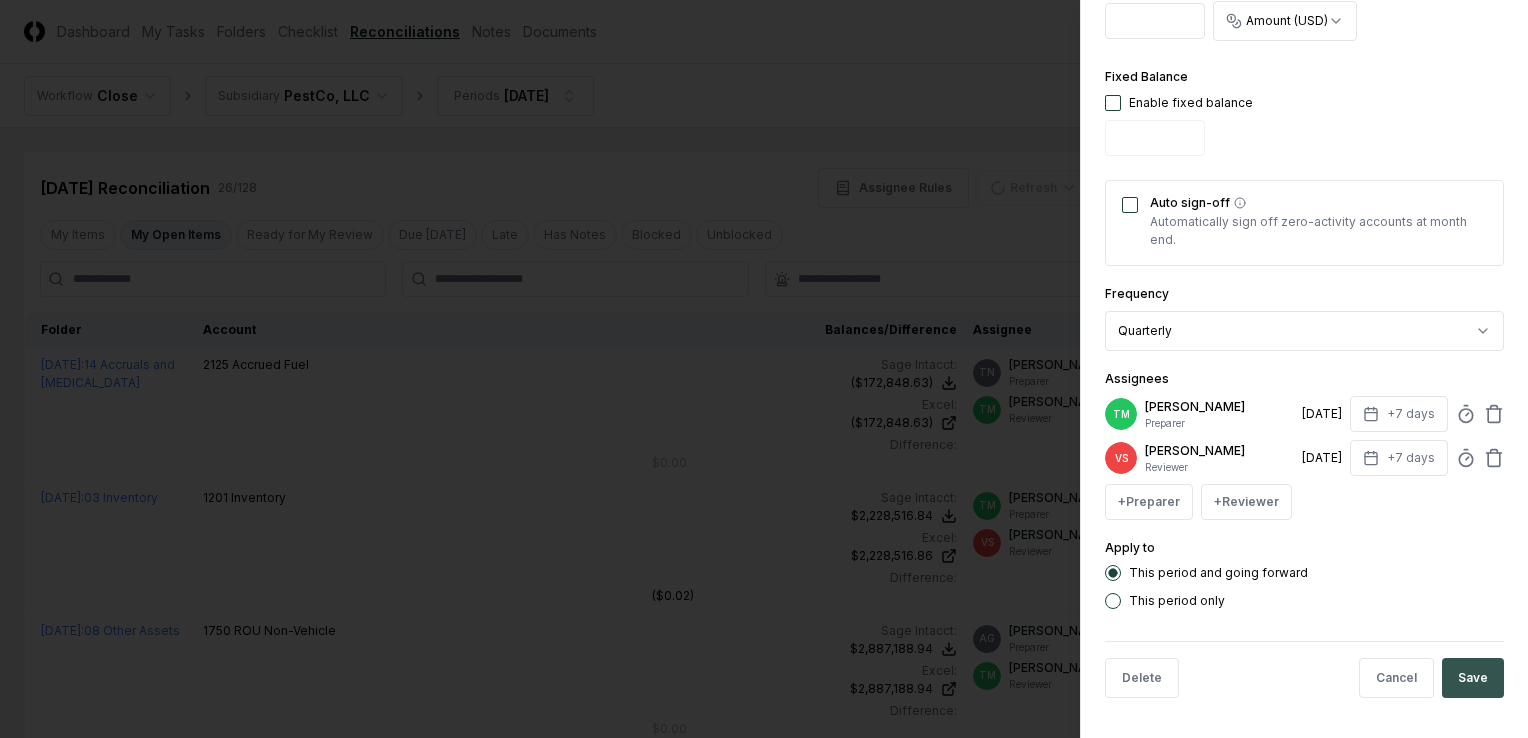 click on "Save" at bounding box center [1473, 678] 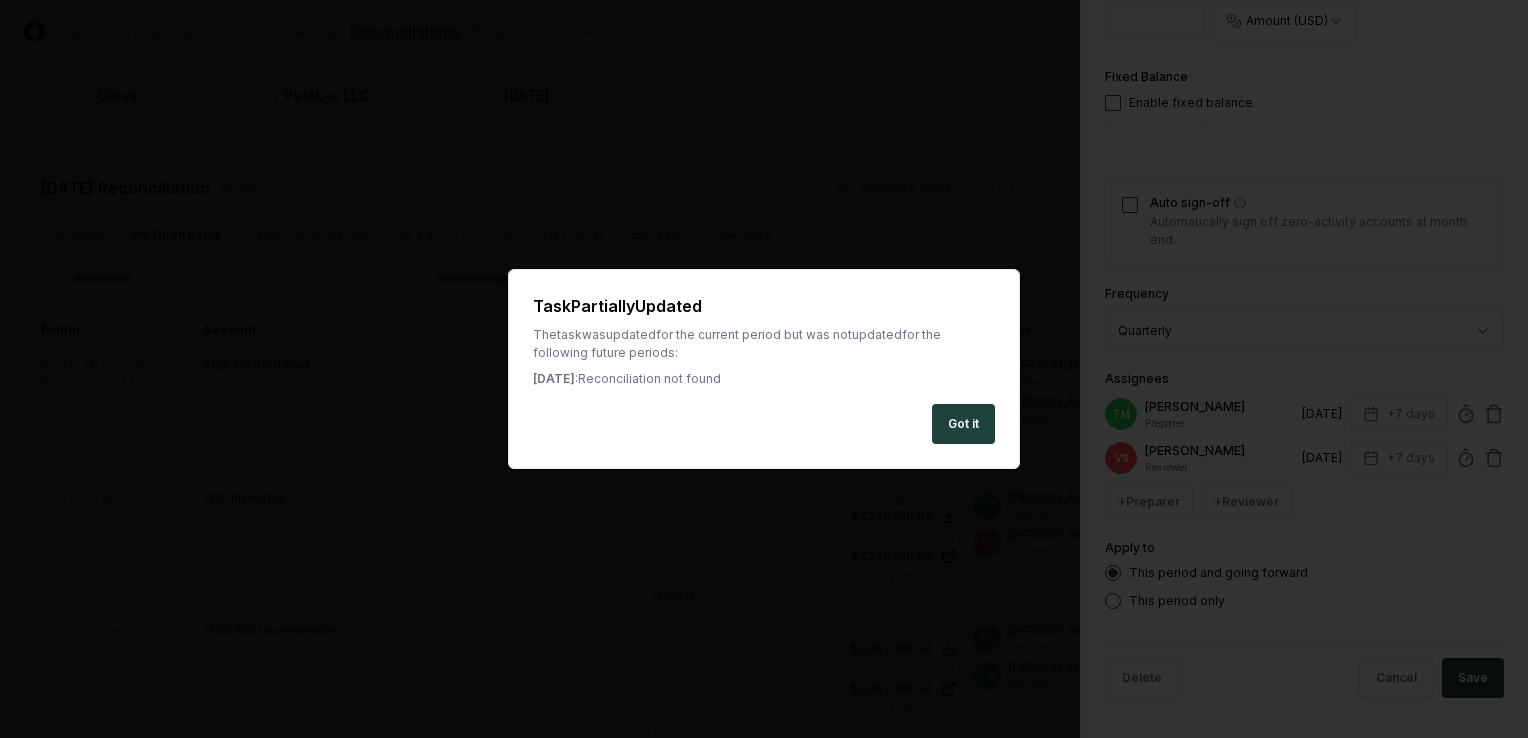click on "Got it" at bounding box center [963, 424] 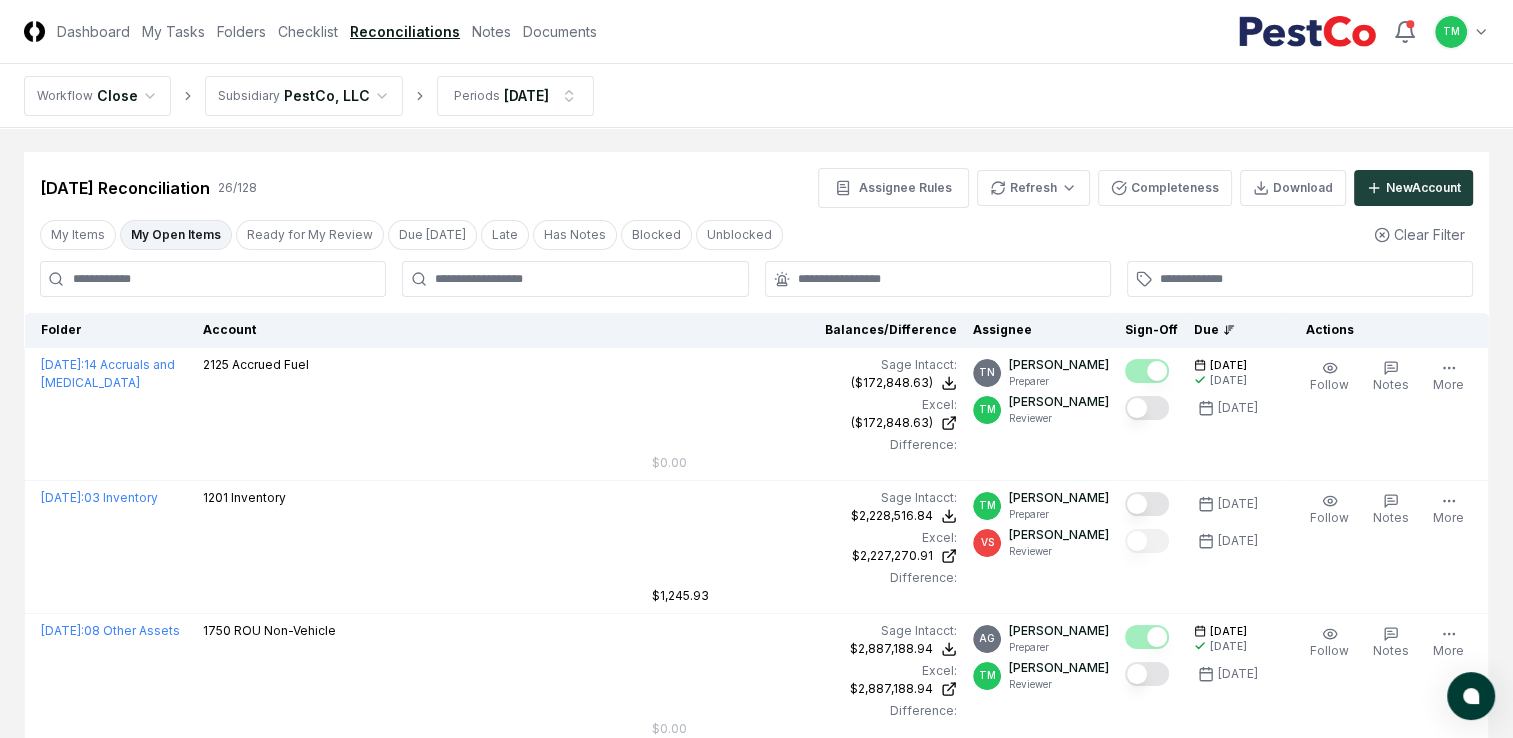 click at bounding box center (1147, 504) 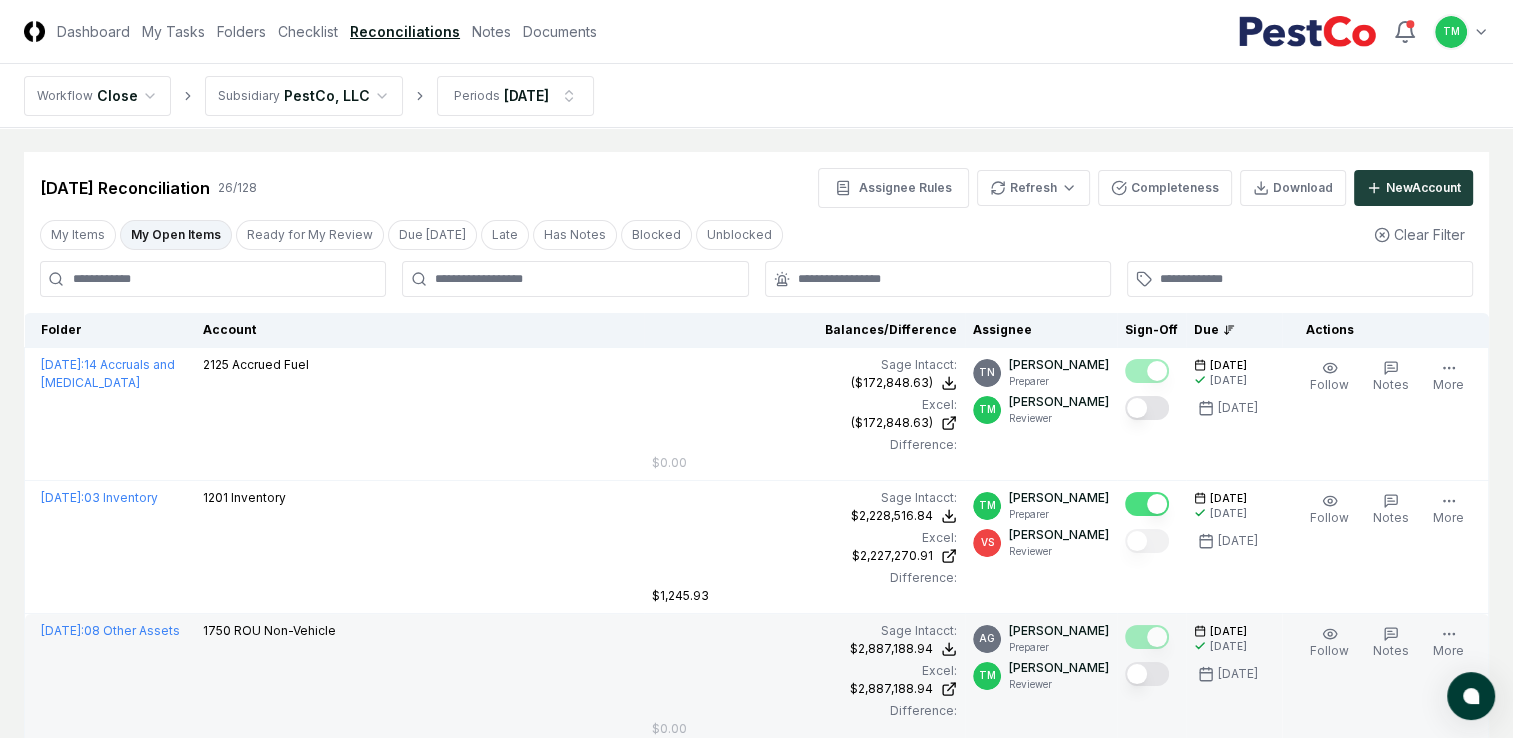 click at bounding box center (1147, 674) 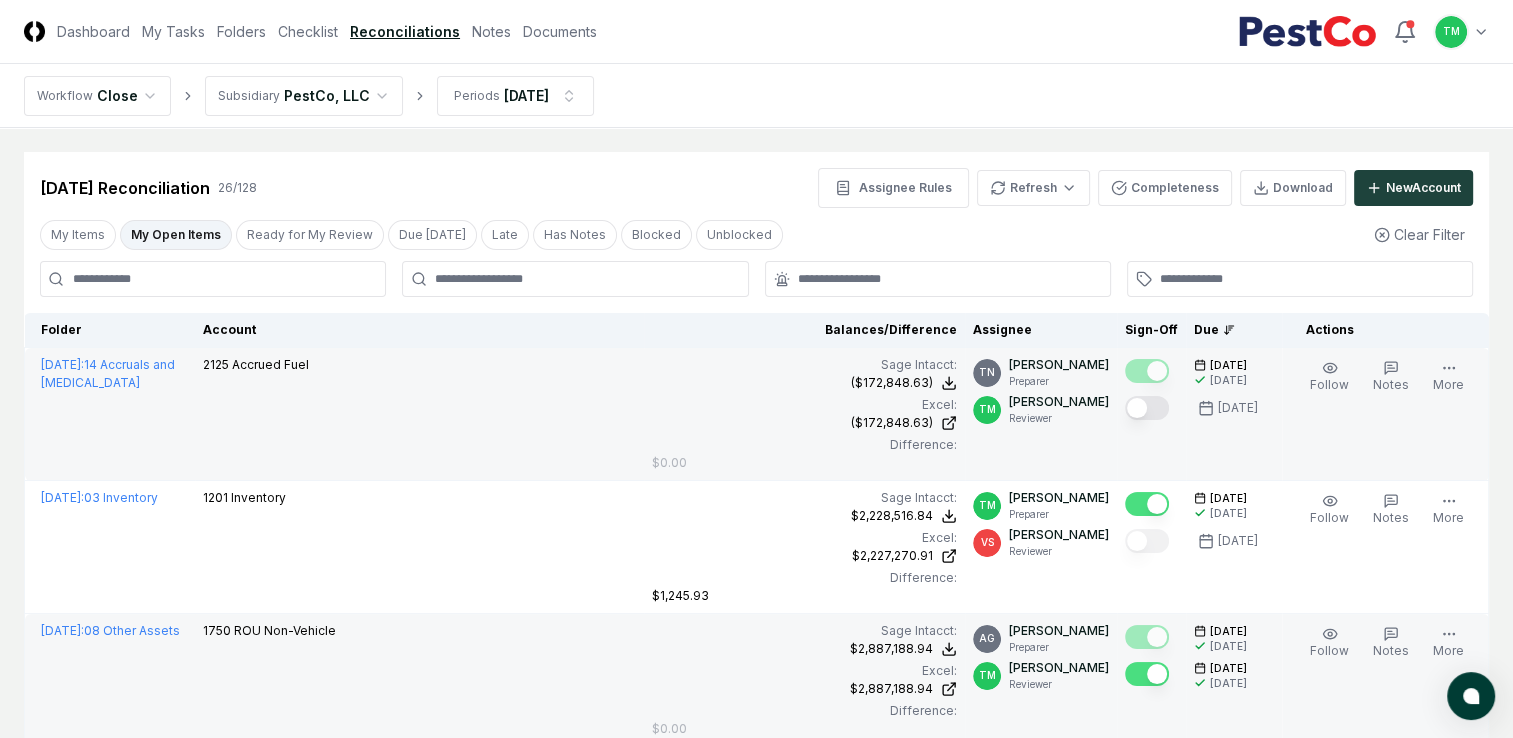 click at bounding box center [1147, 408] 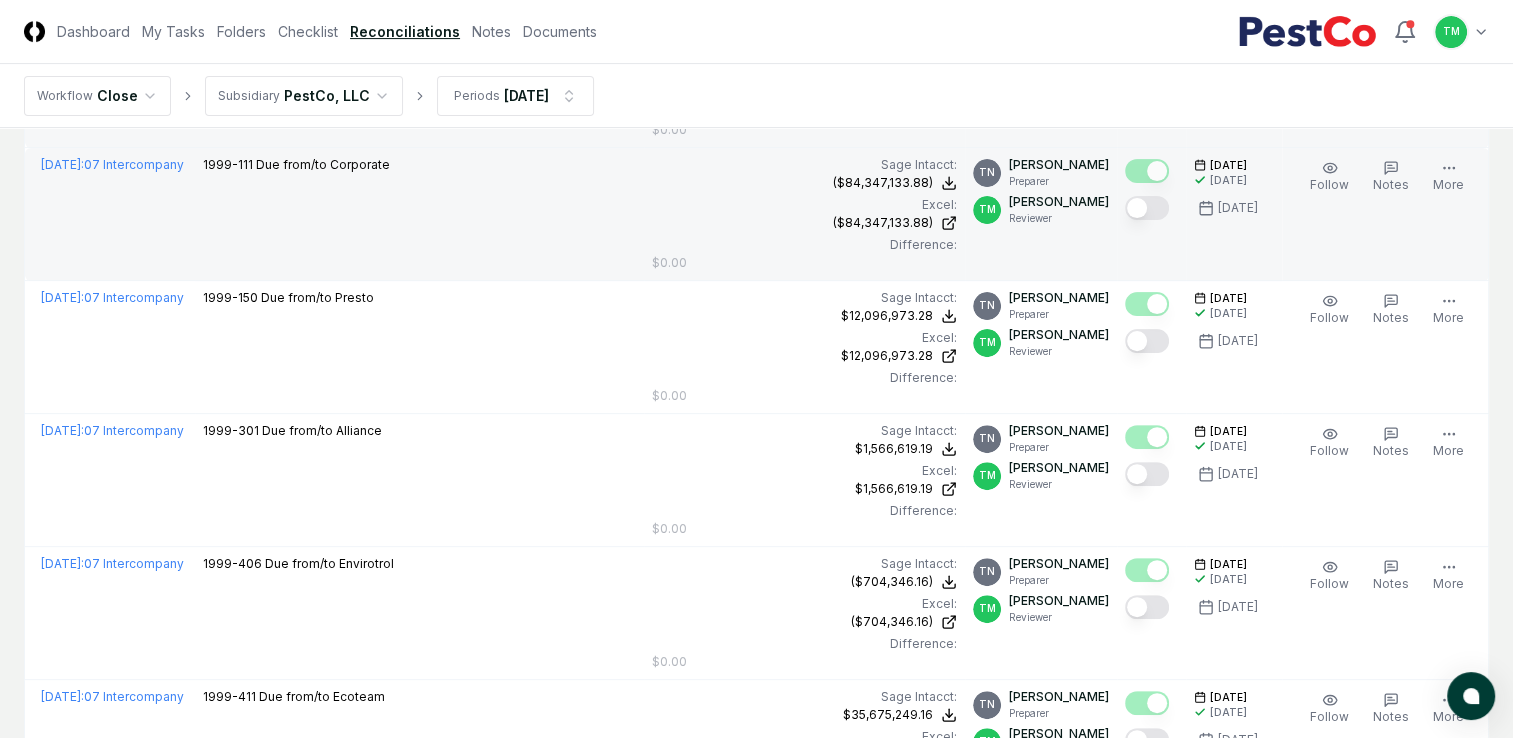 scroll, scrollTop: 600, scrollLeft: 0, axis: vertical 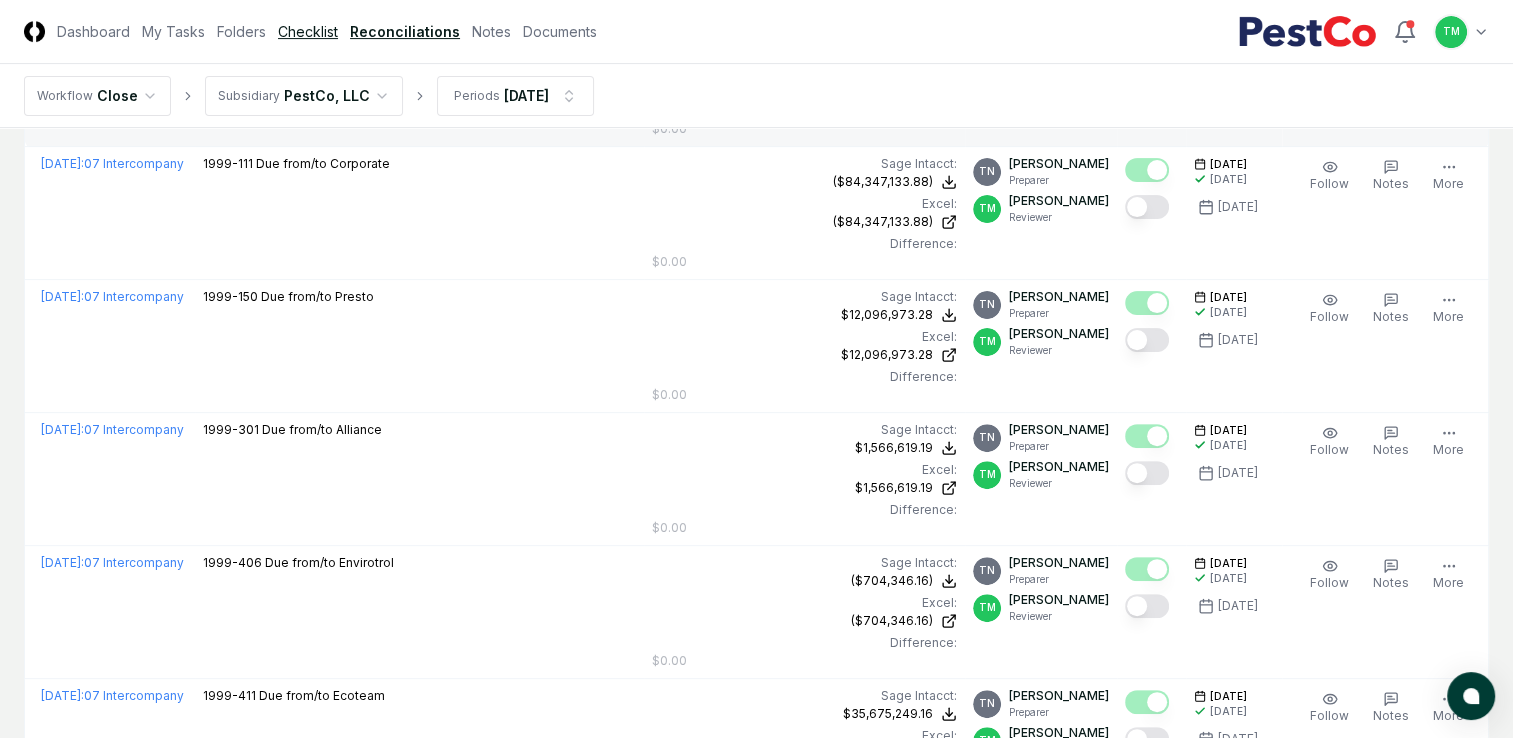 click on "Checklist" at bounding box center [308, 31] 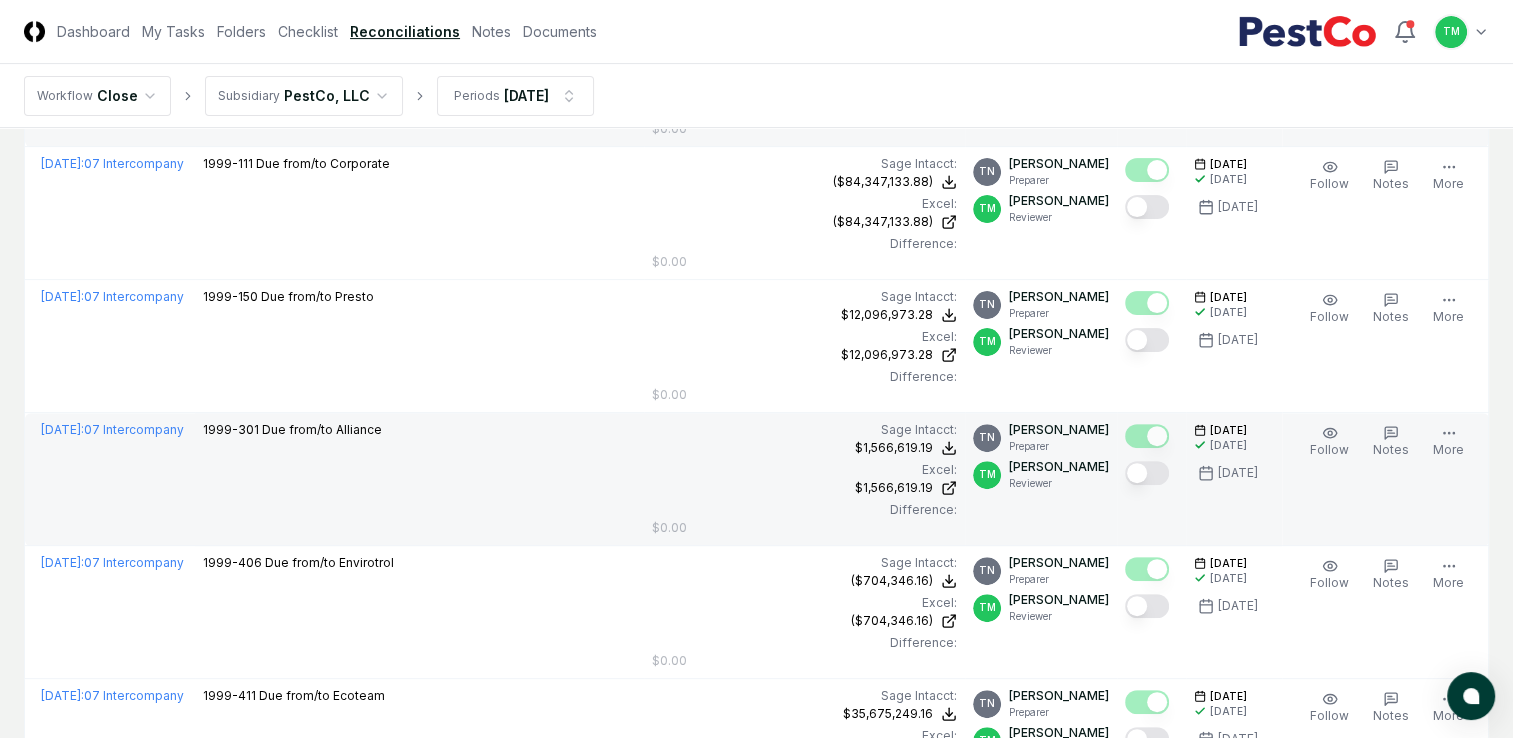 scroll, scrollTop: 0, scrollLeft: 0, axis: both 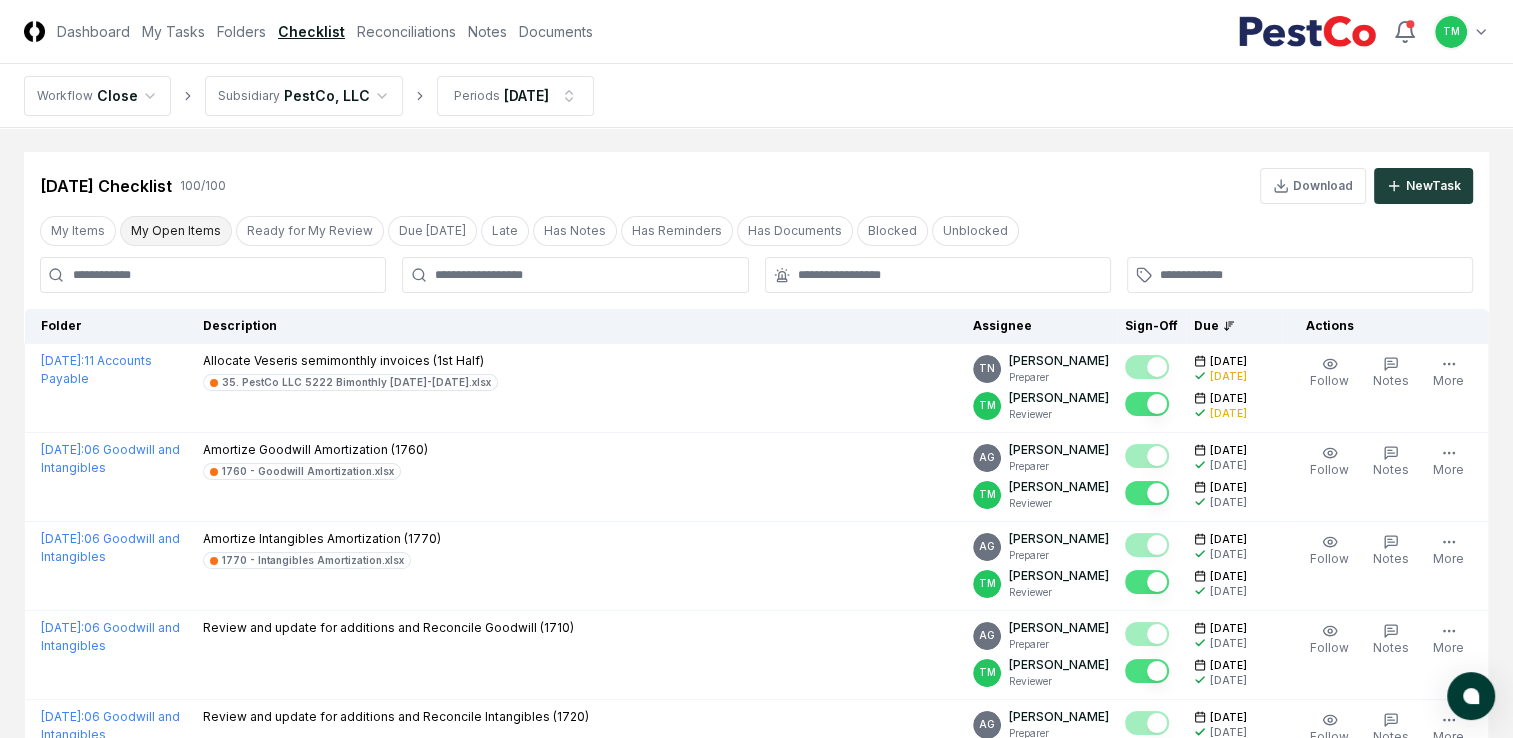 click on "My Open Items" at bounding box center (176, 231) 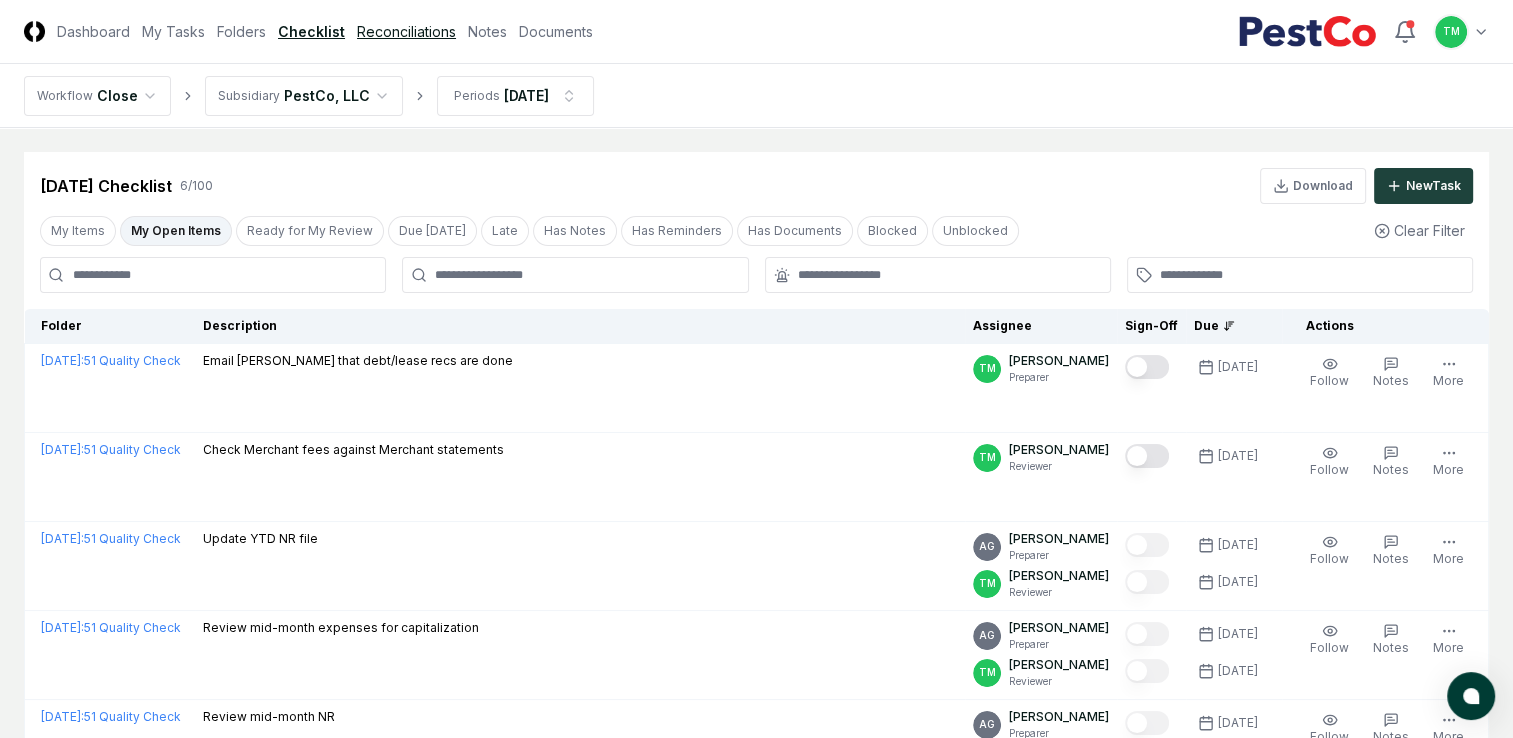 click on "Reconciliations" at bounding box center [406, 31] 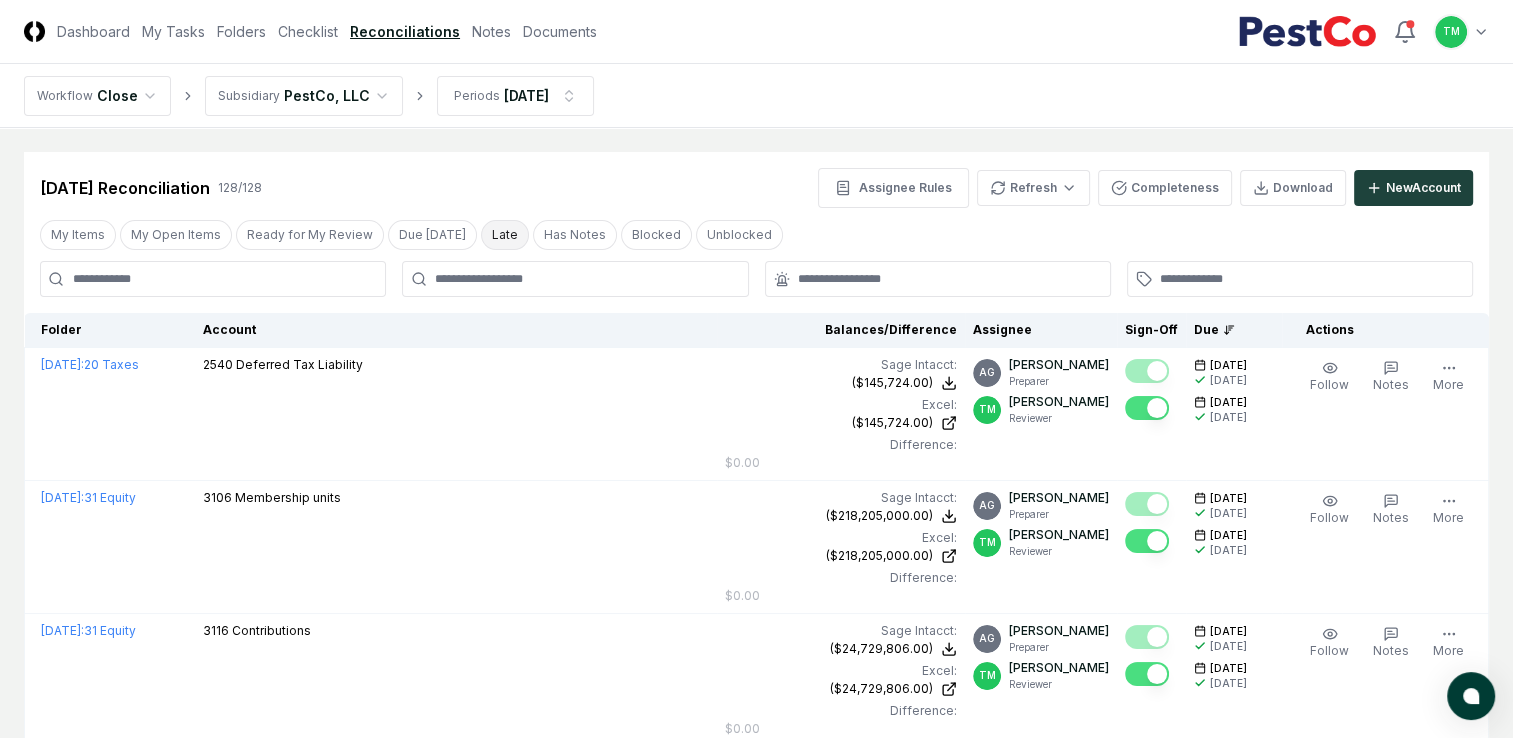 click on "Late" at bounding box center [505, 235] 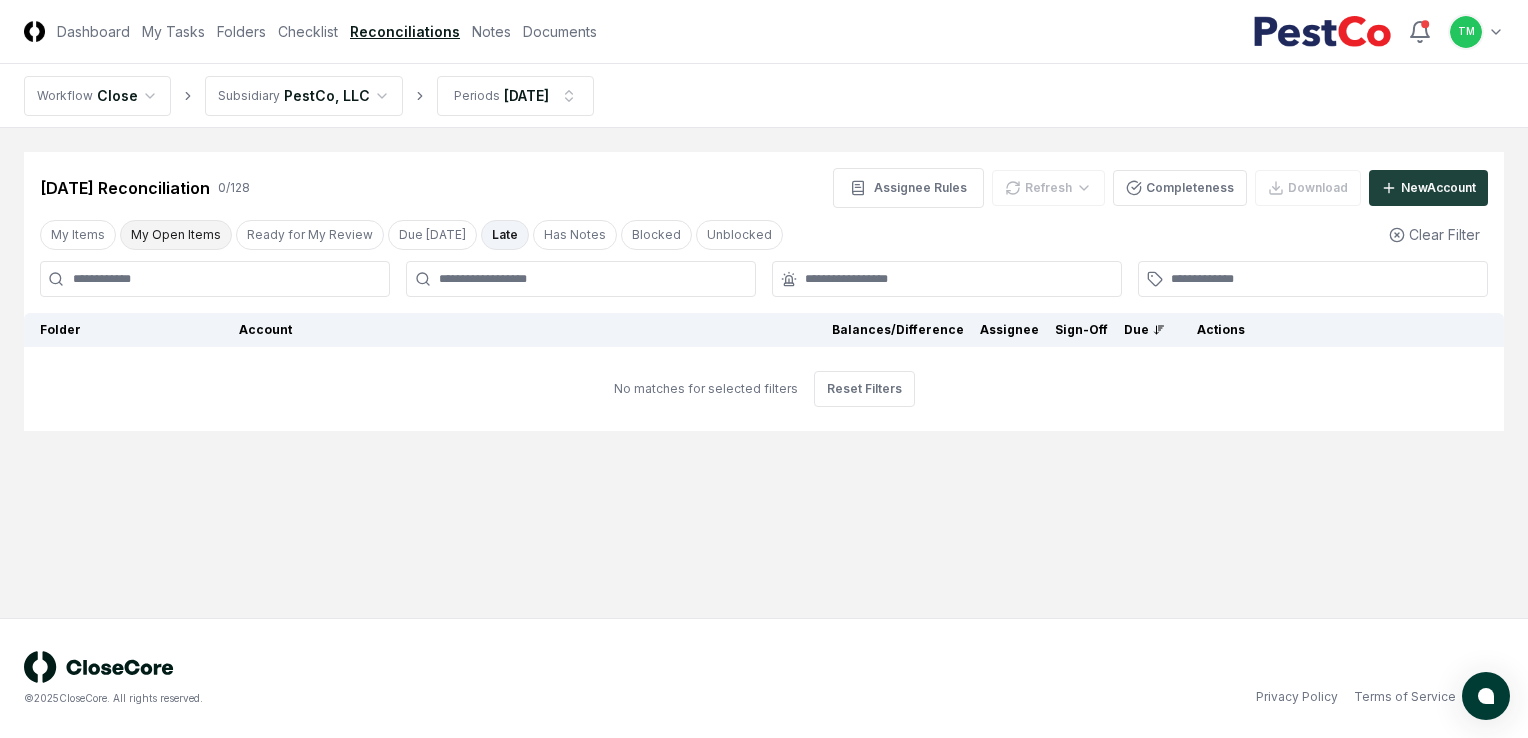 click on "My Open Items" at bounding box center (176, 235) 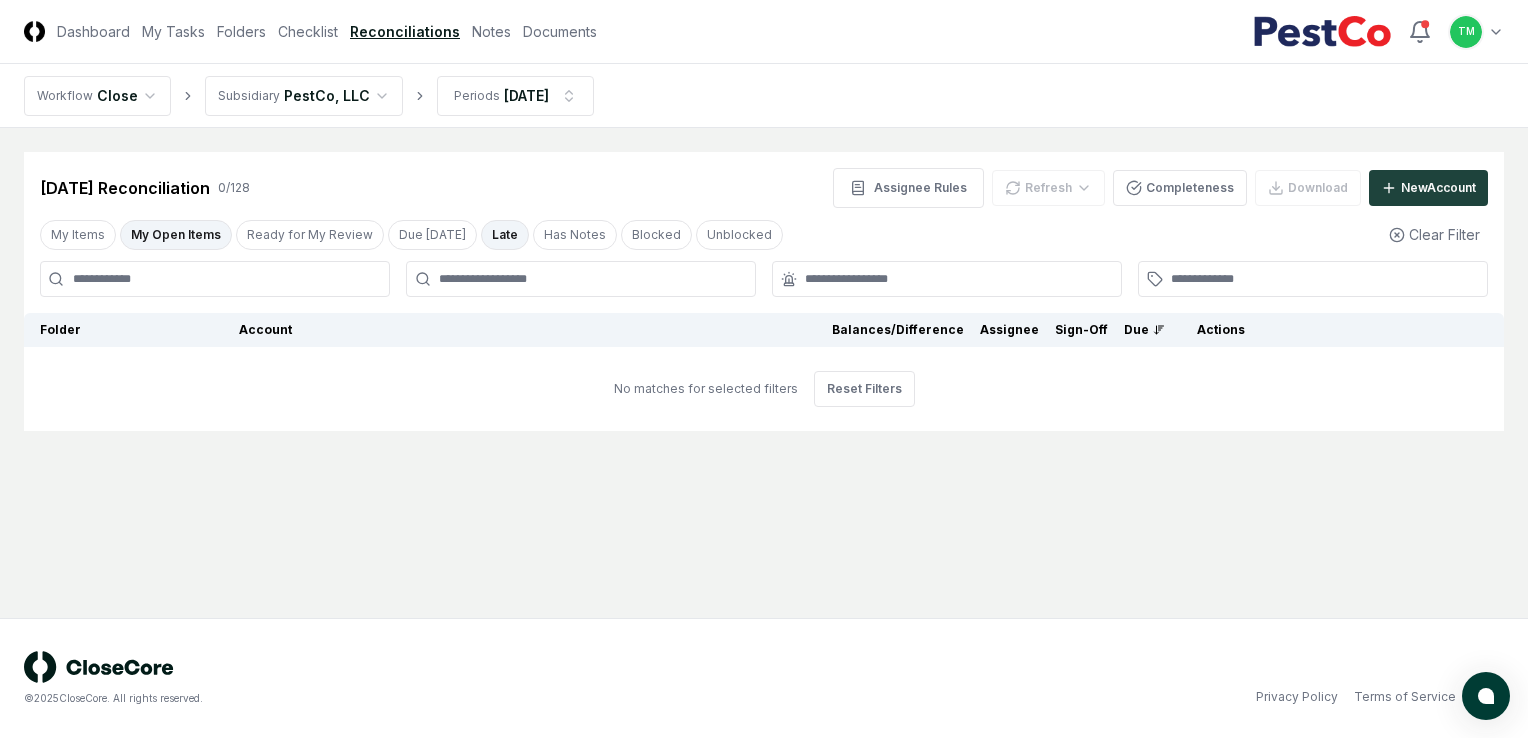 click on "Late" at bounding box center (505, 235) 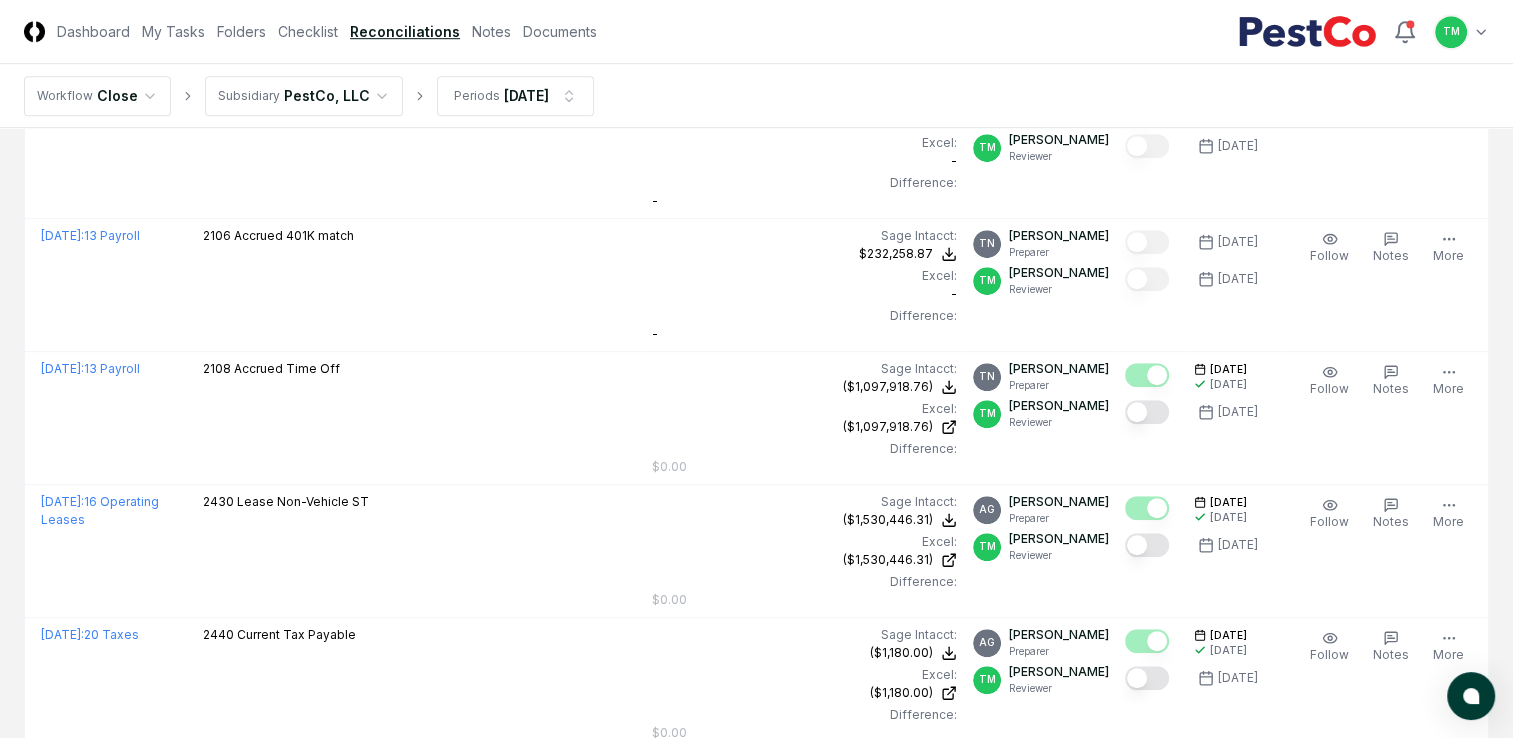 scroll, scrollTop: 1600, scrollLeft: 0, axis: vertical 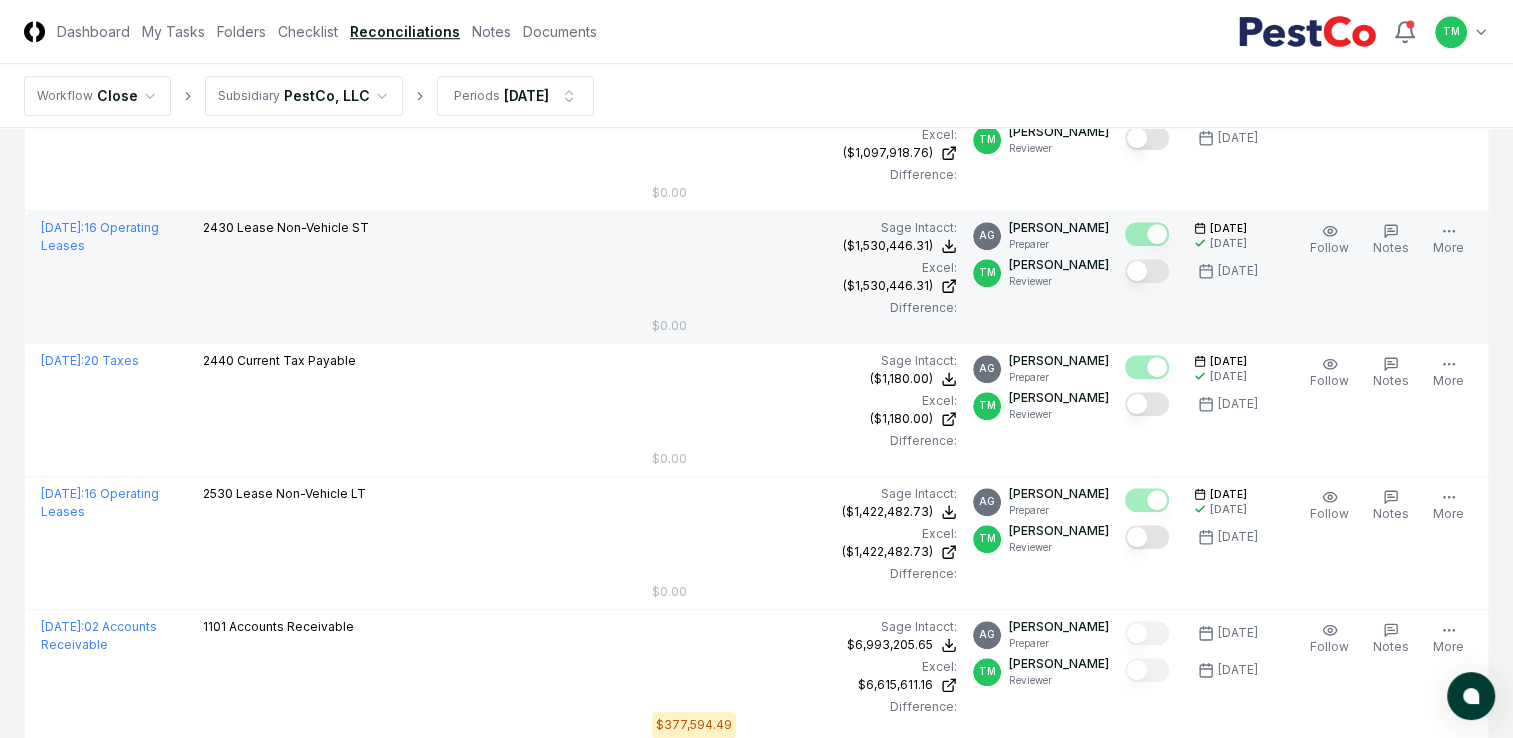 click at bounding box center [1147, 271] 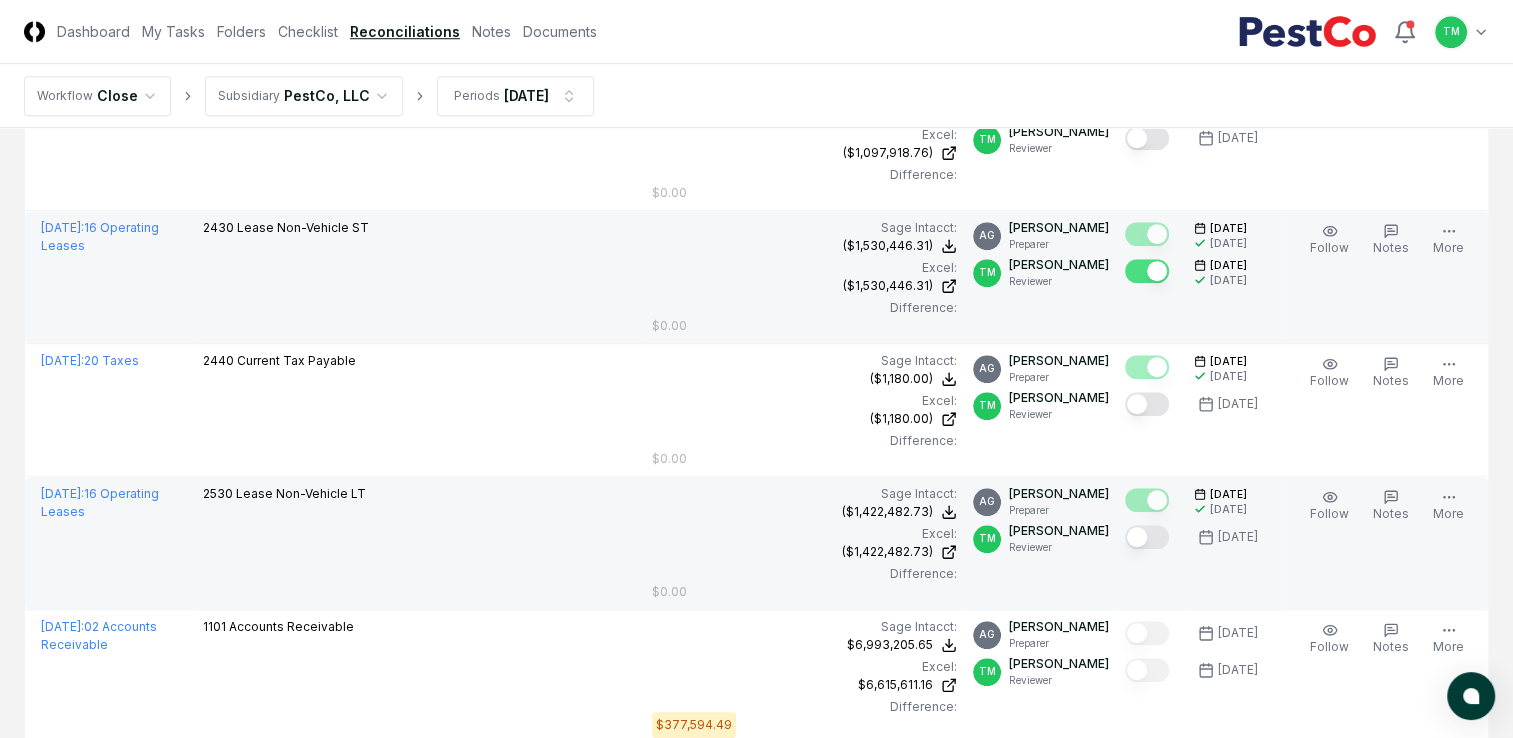 click at bounding box center (1147, 537) 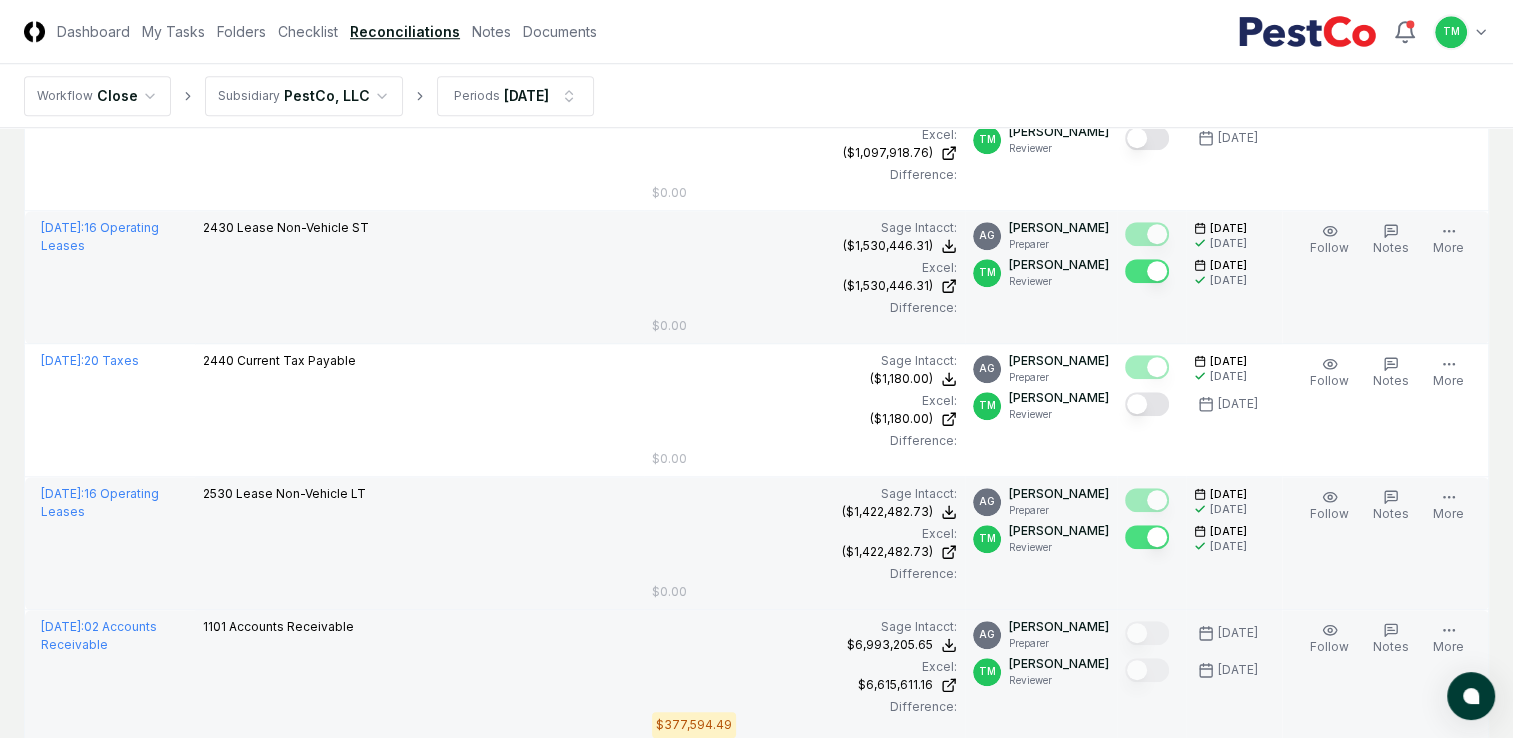 scroll, scrollTop: 1400, scrollLeft: 0, axis: vertical 